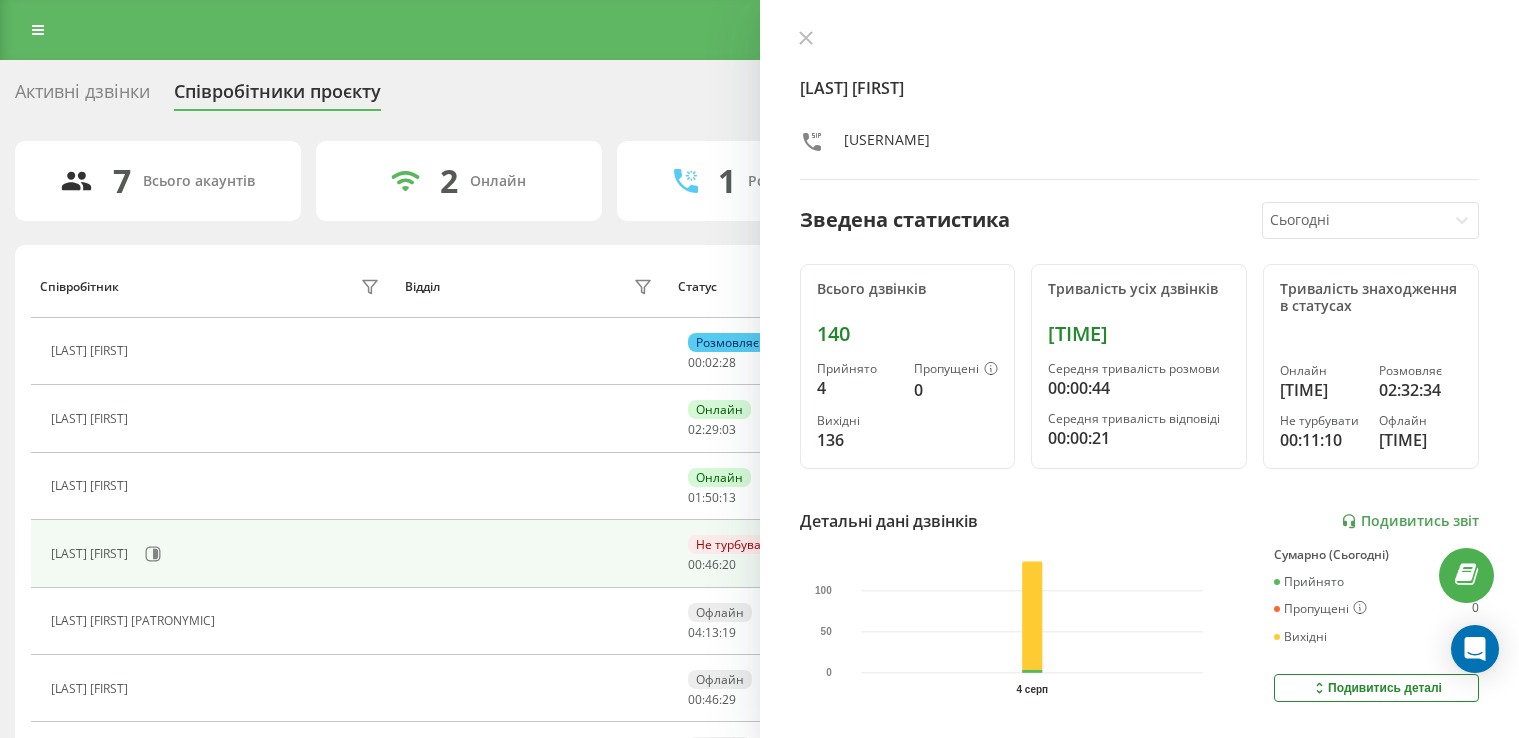 scroll, scrollTop: 0, scrollLeft: 0, axis: both 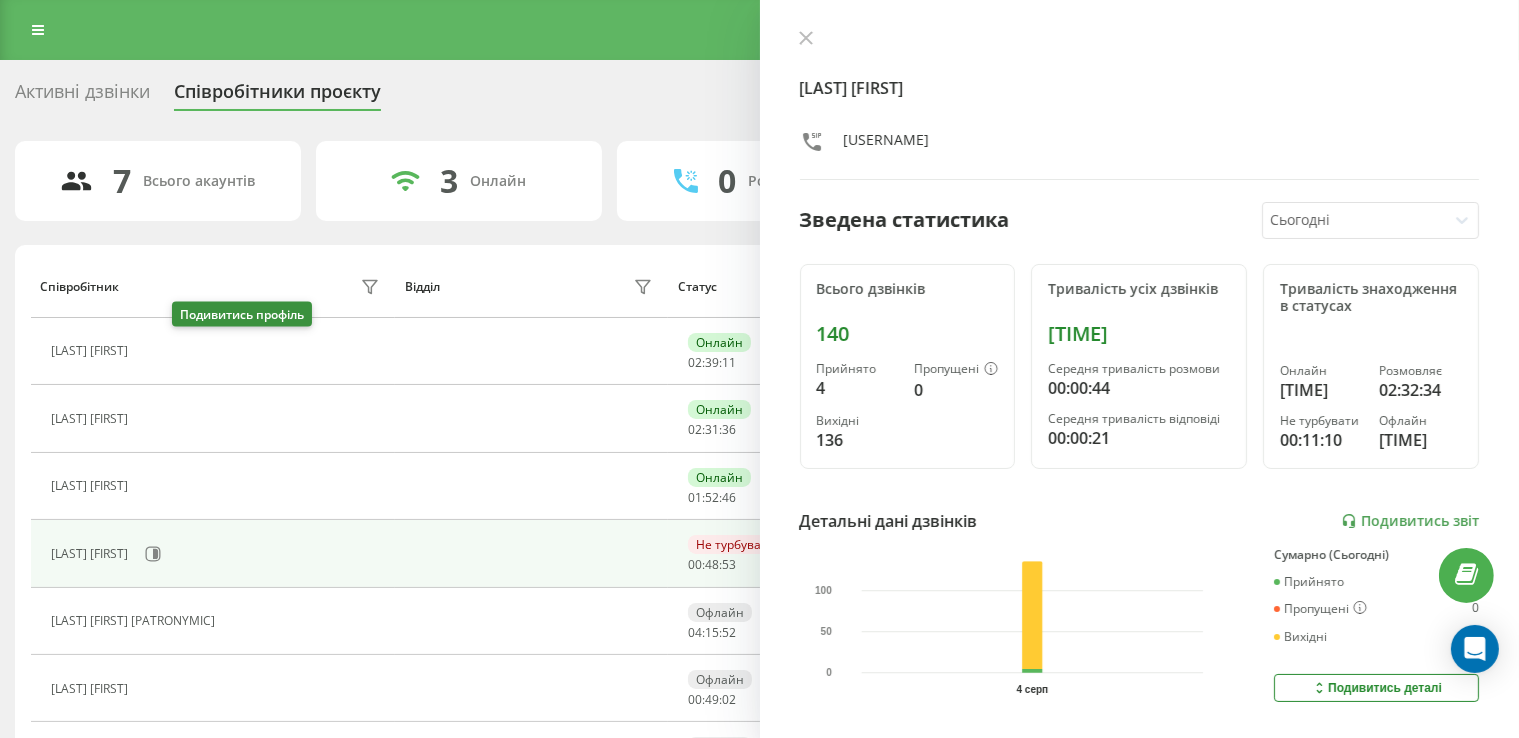 click 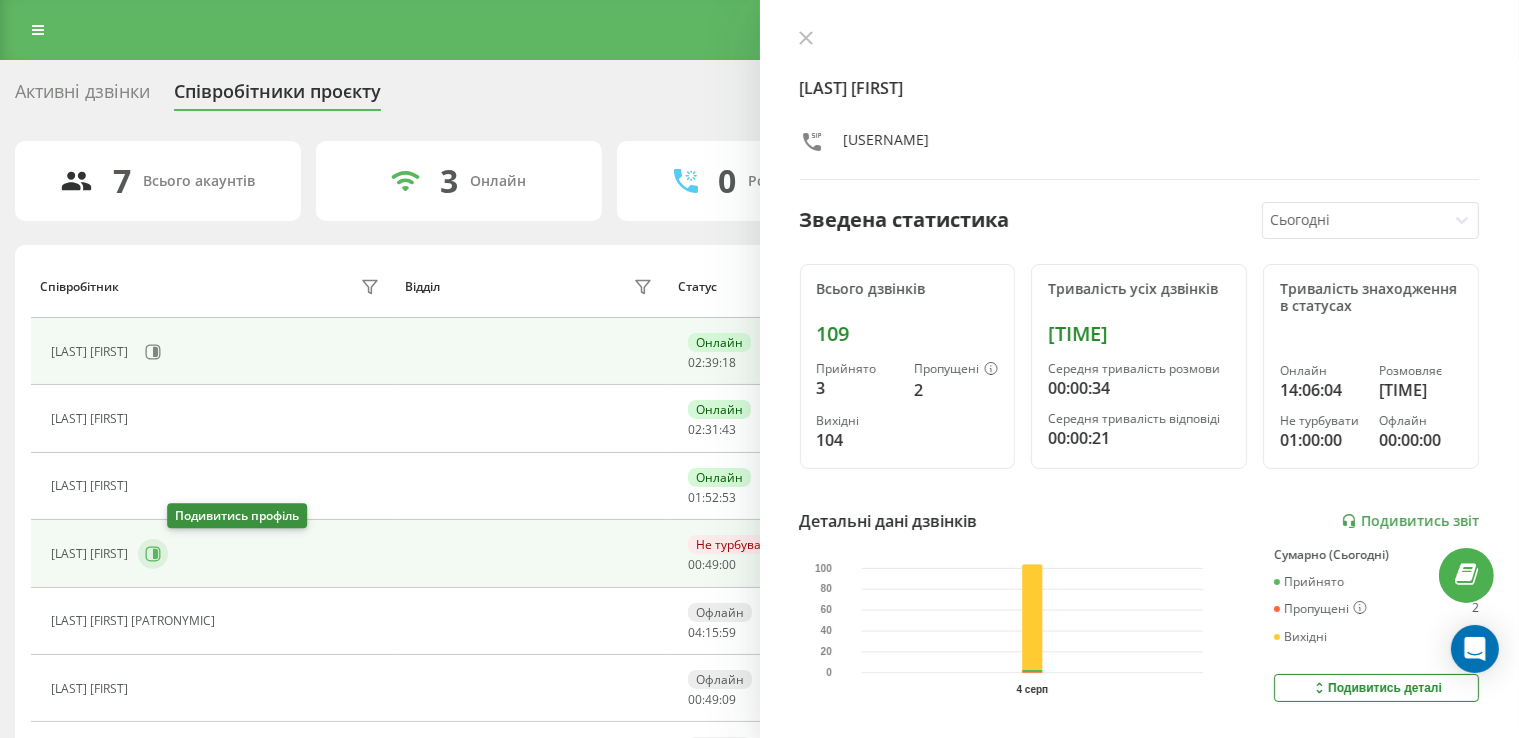 click 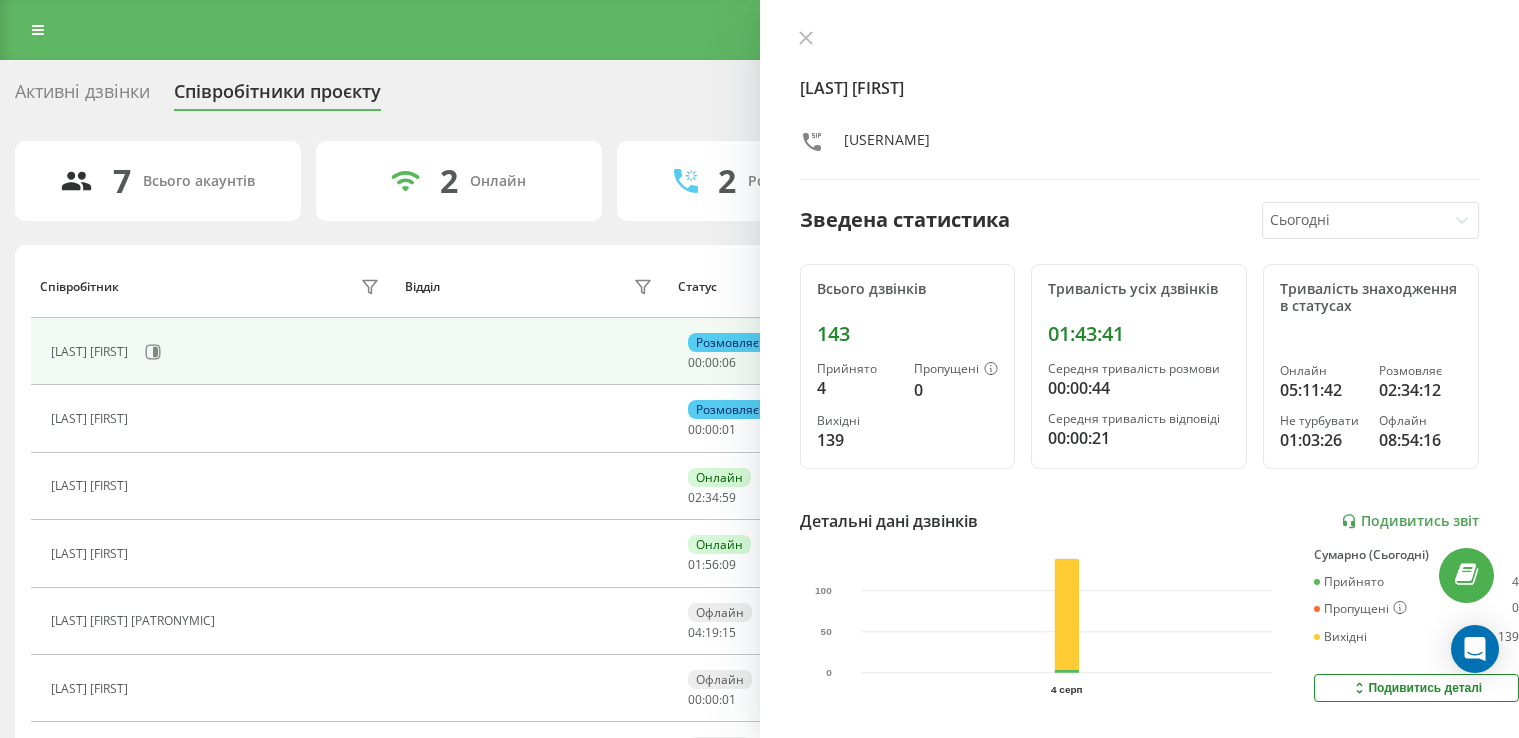 scroll, scrollTop: 0, scrollLeft: 0, axis: both 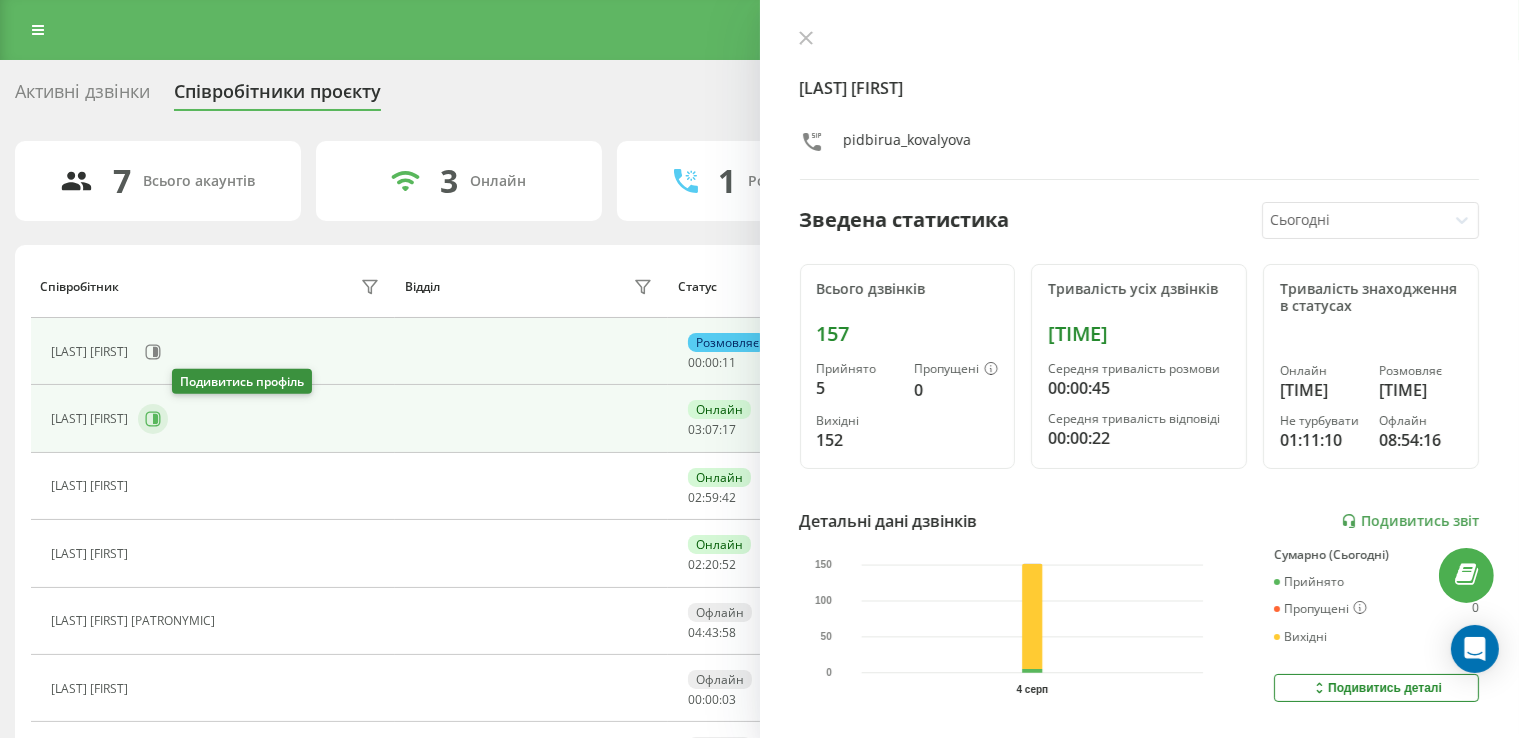 click 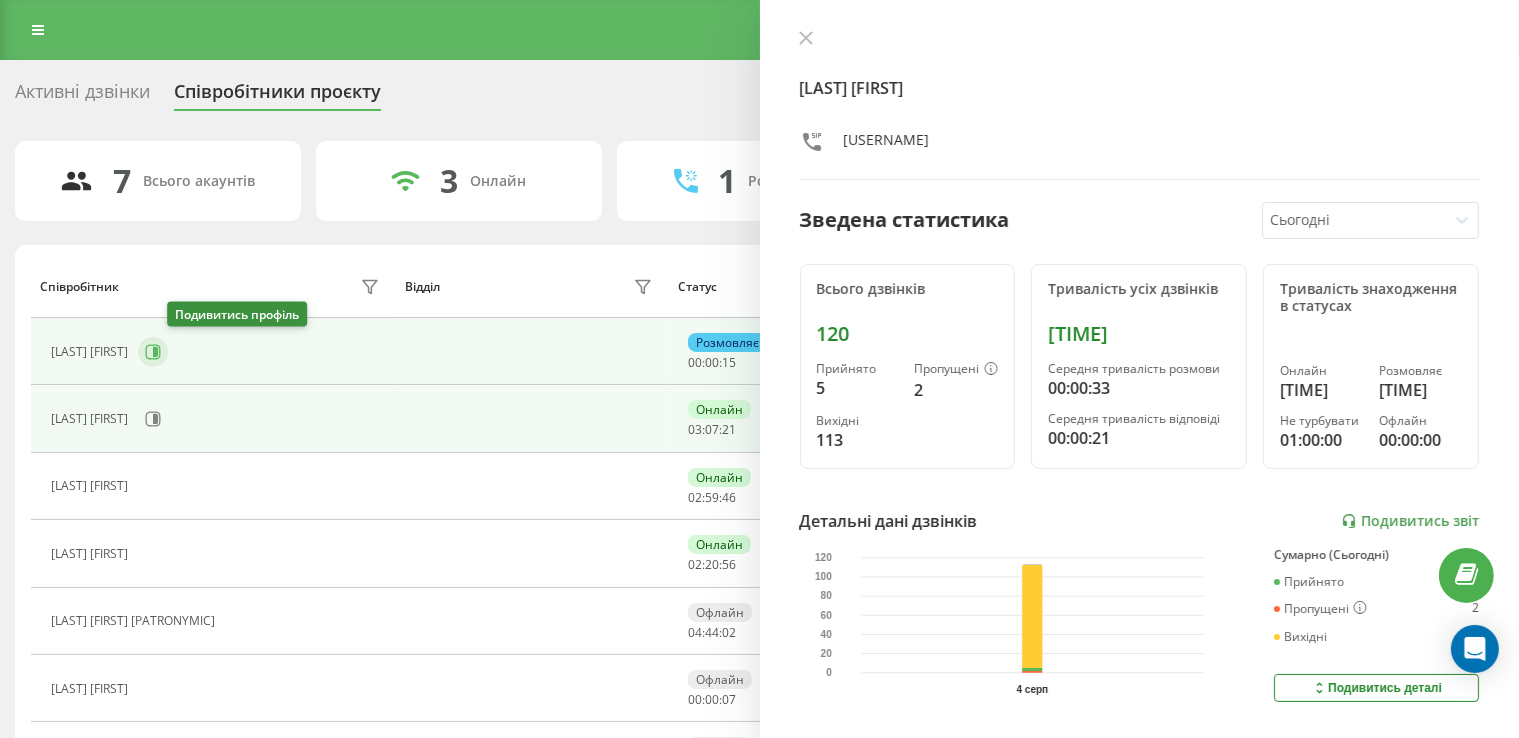 click 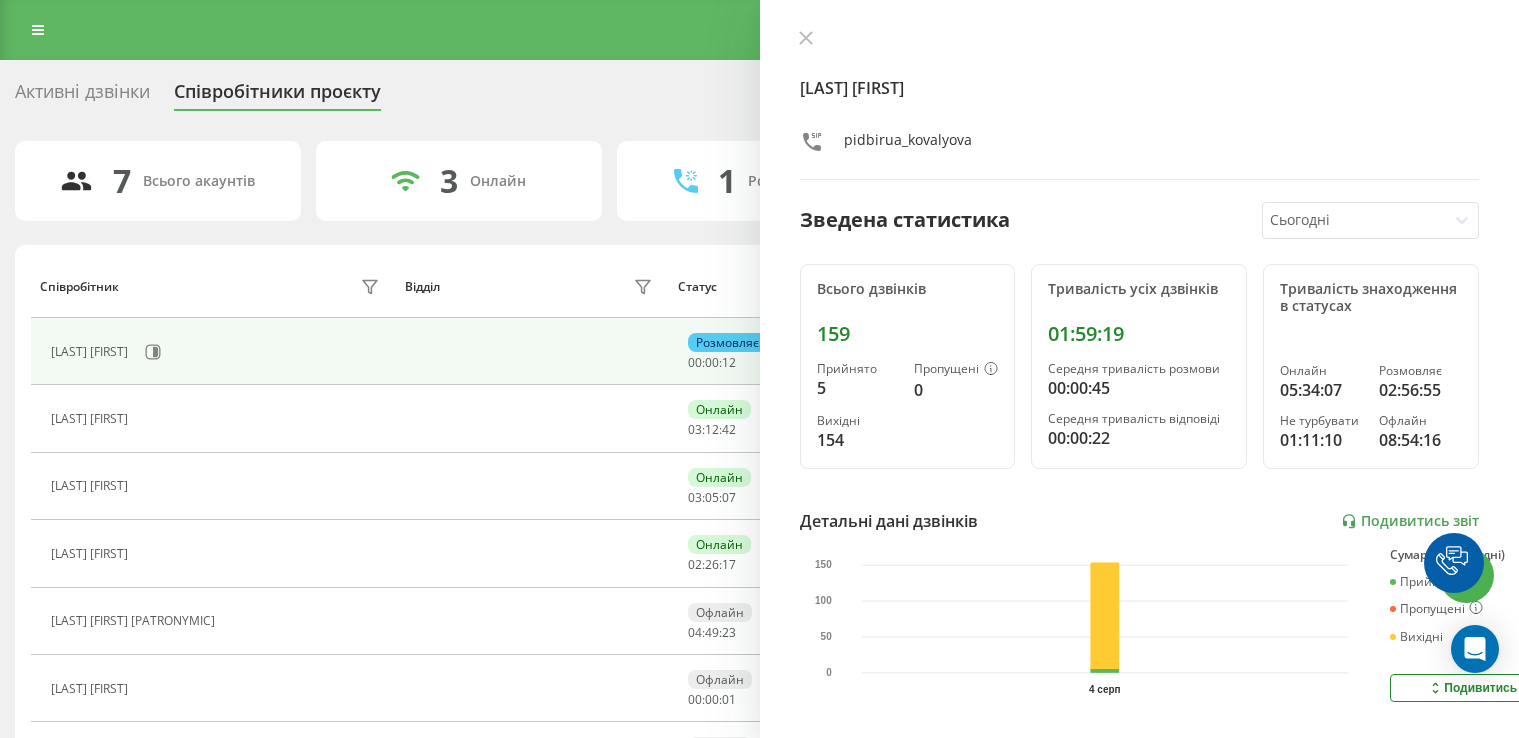 scroll, scrollTop: 0, scrollLeft: 0, axis: both 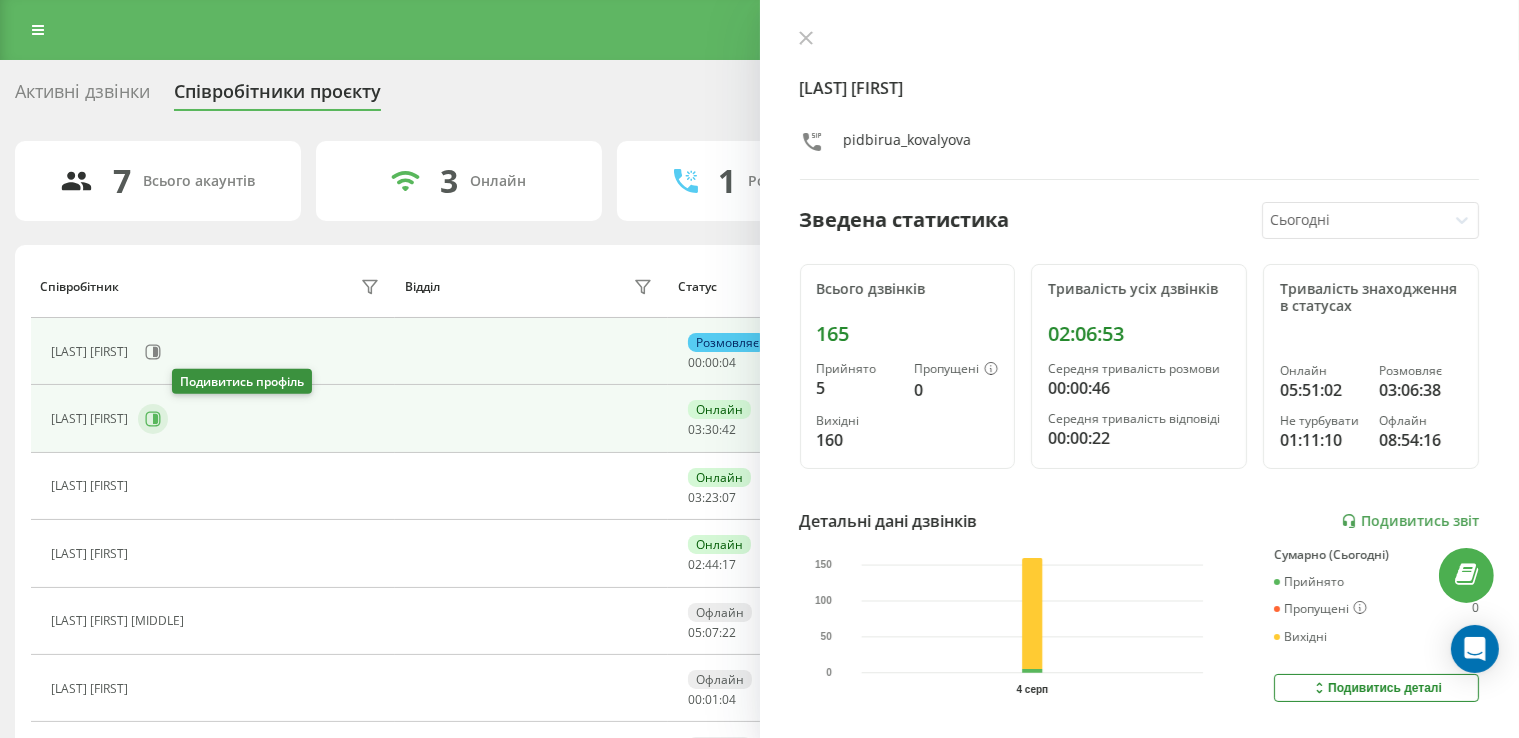 click 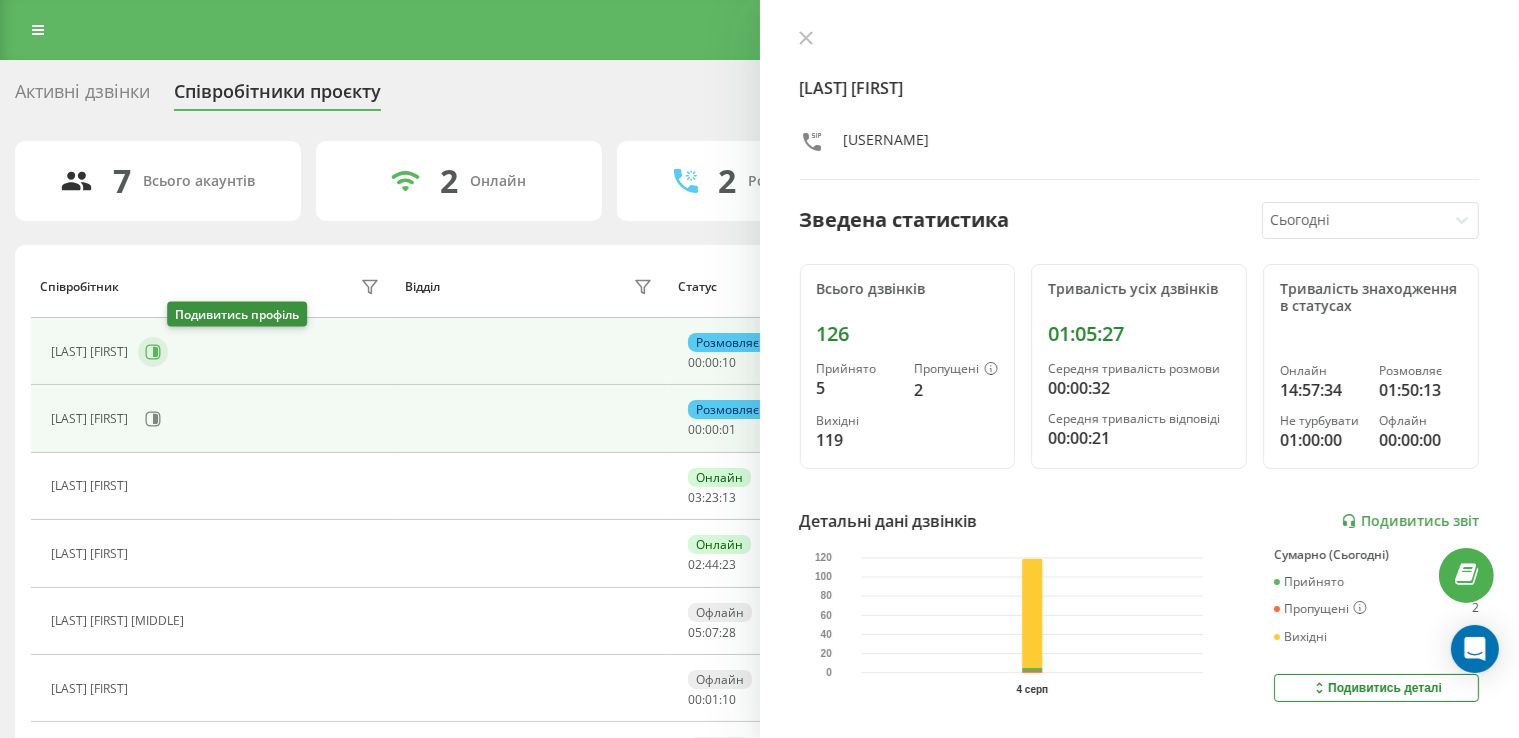 click 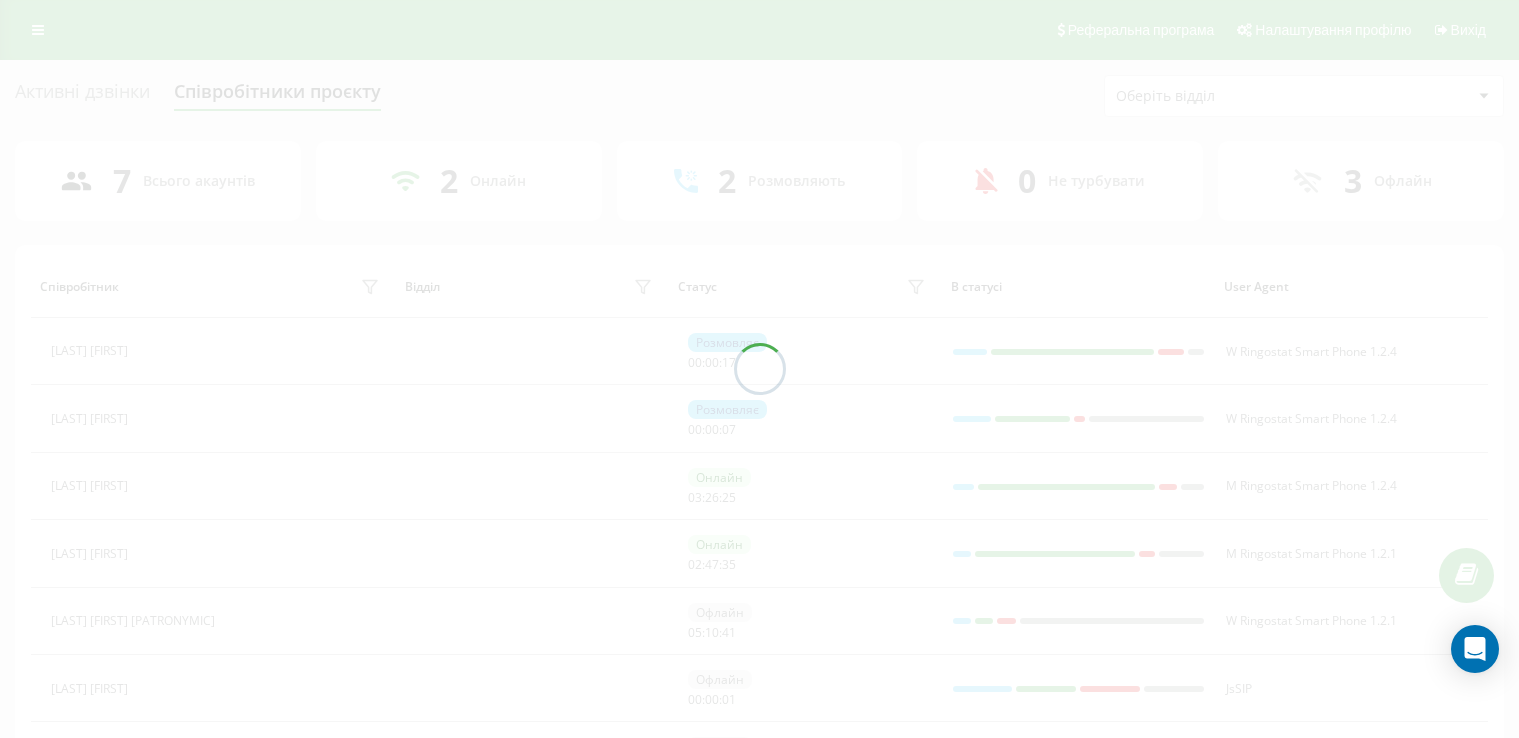 scroll, scrollTop: 0, scrollLeft: 0, axis: both 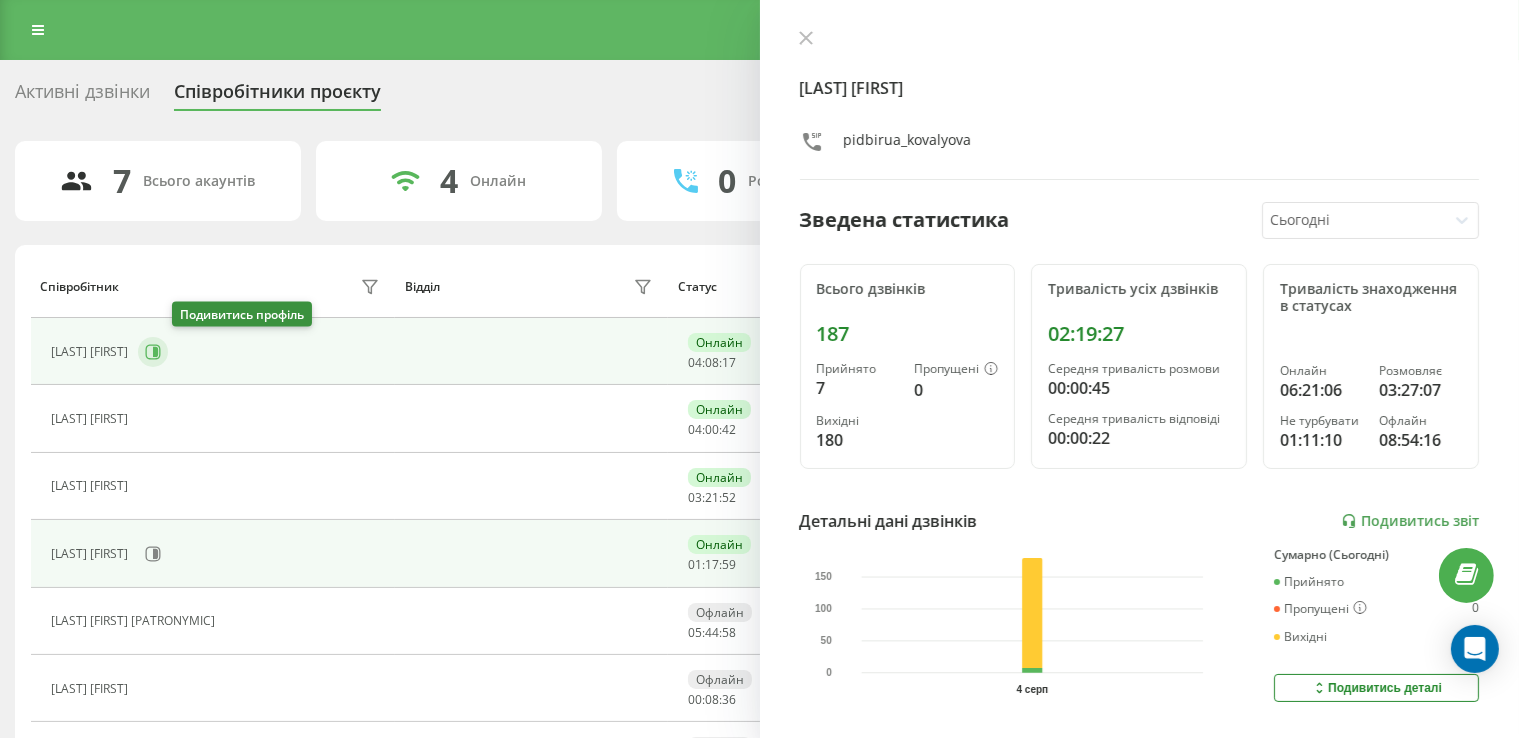 click 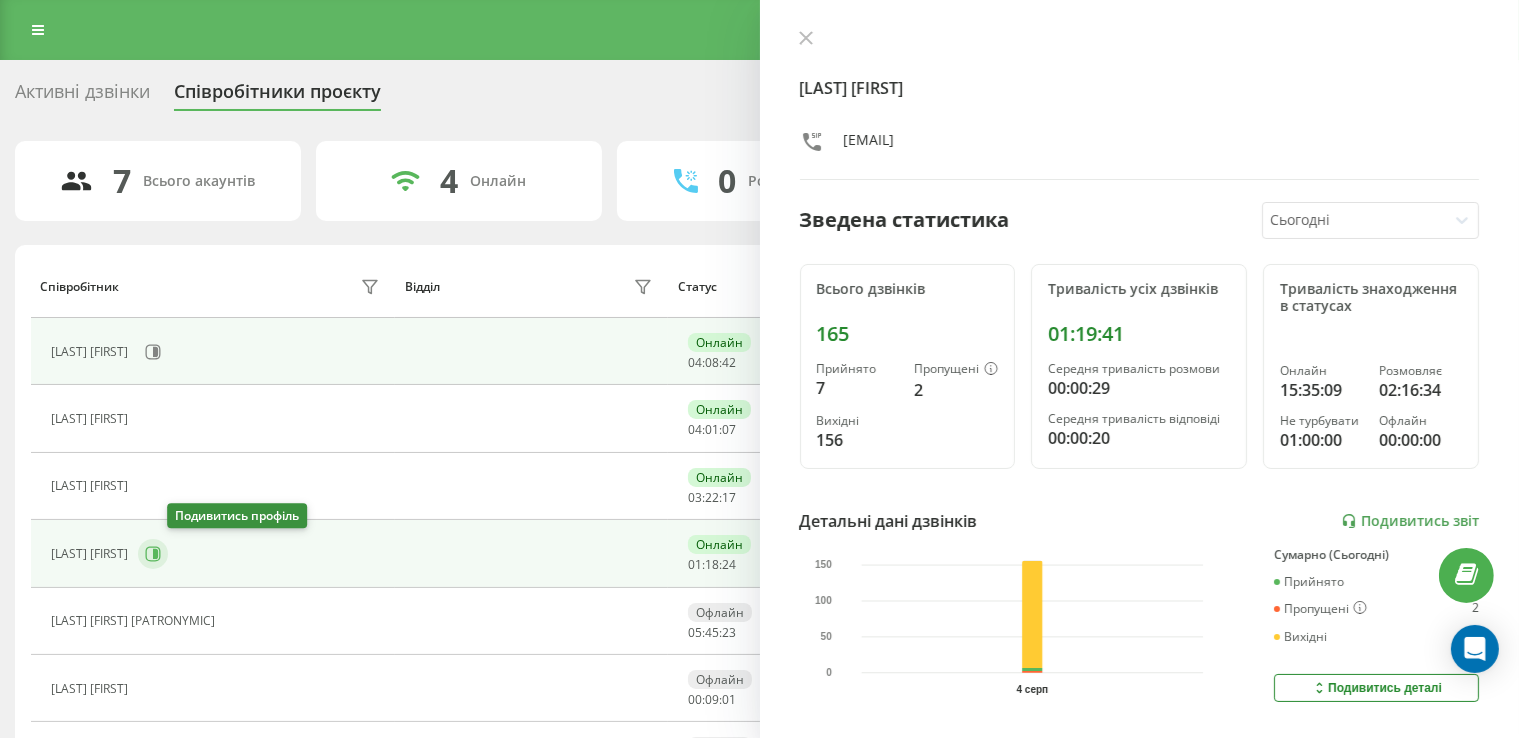 click at bounding box center (153, 554) 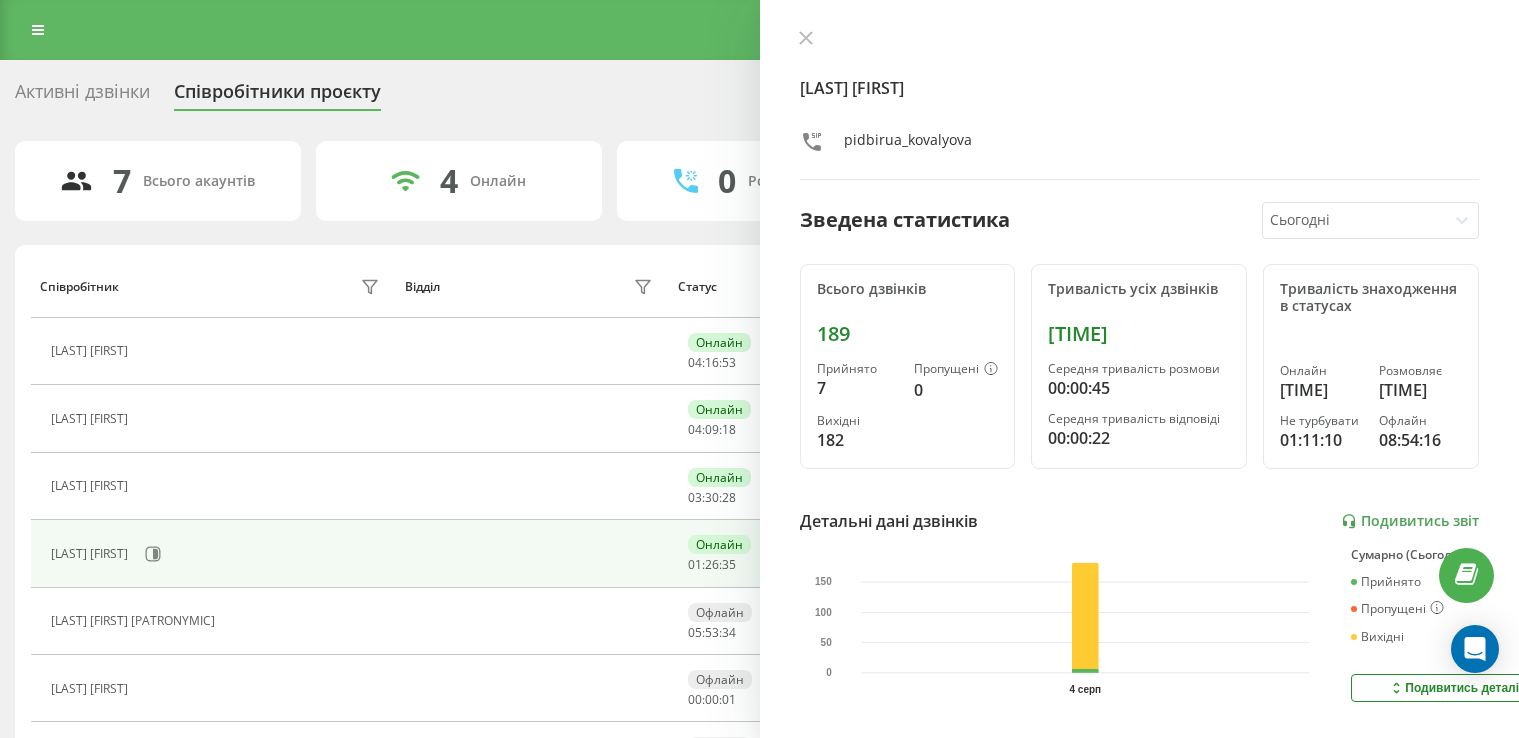 scroll, scrollTop: 0, scrollLeft: 0, axis: both 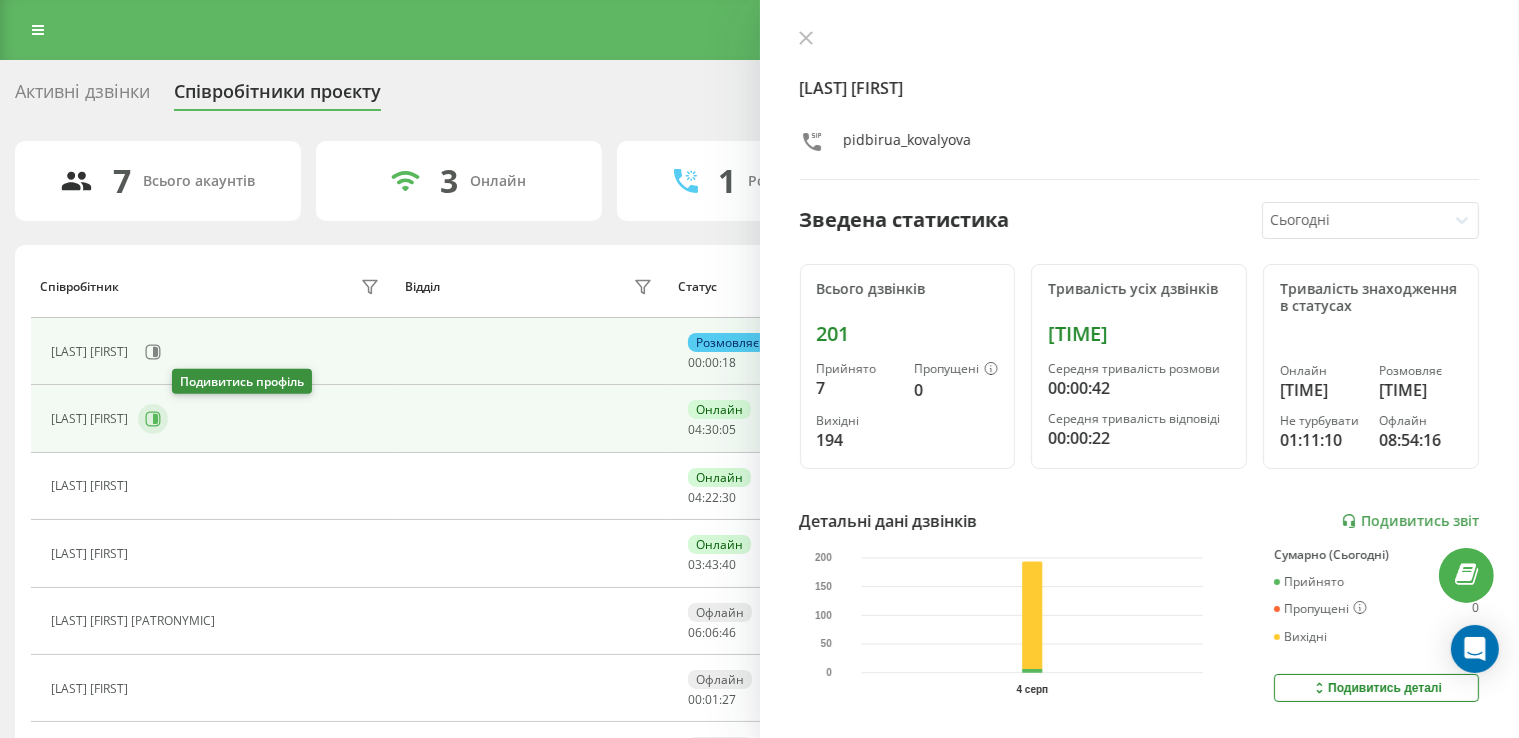 click 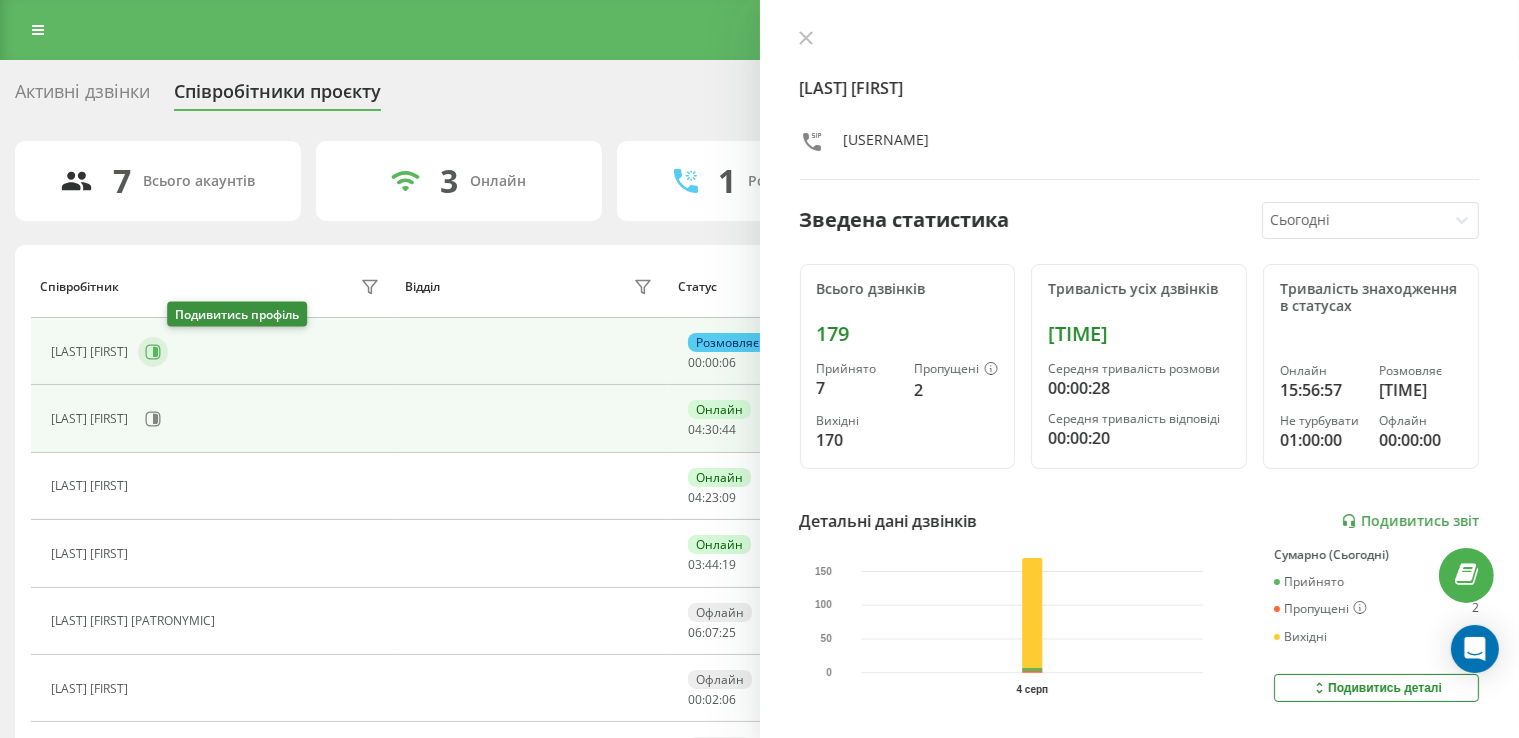 click 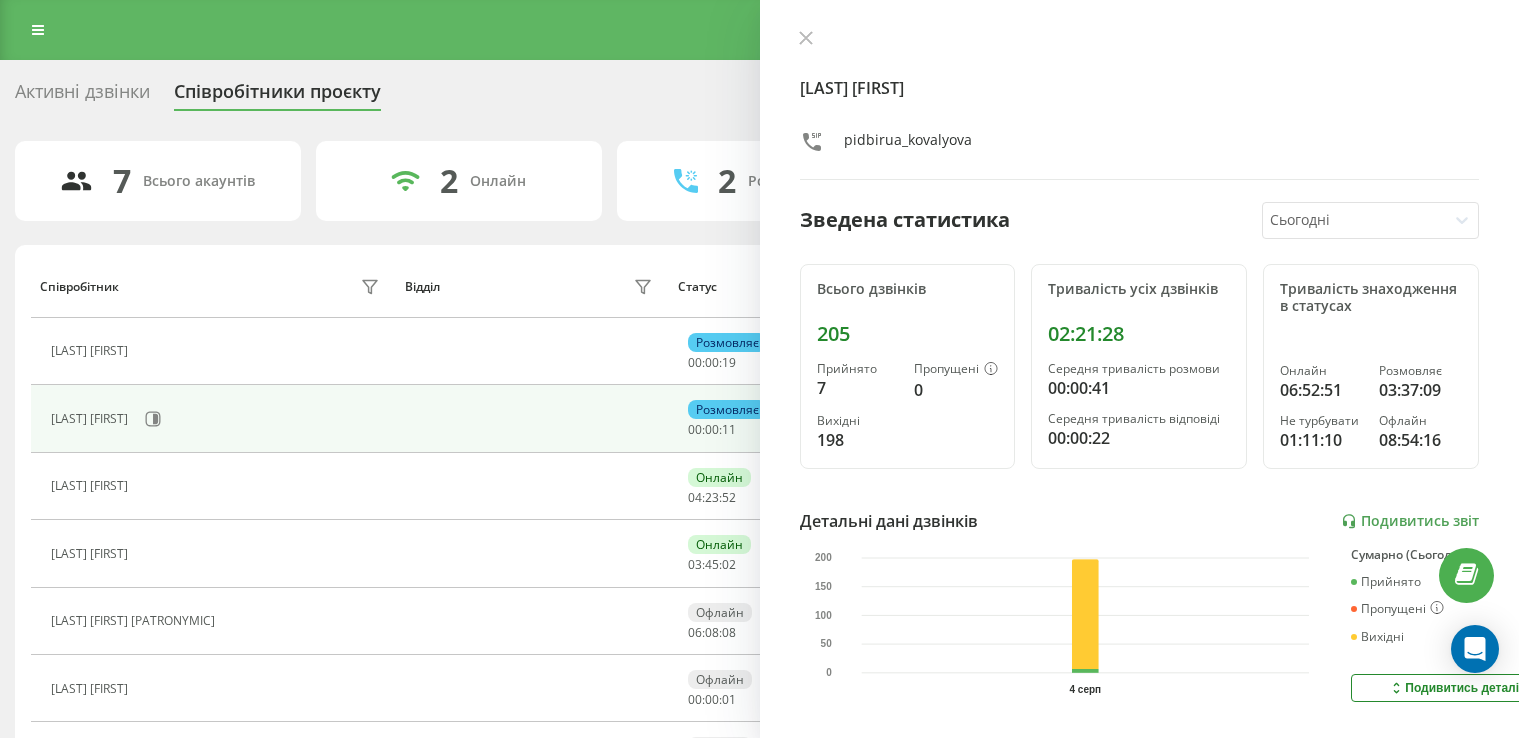 scroll, scrollTop: 0, scrollLeft: 0, axis: both 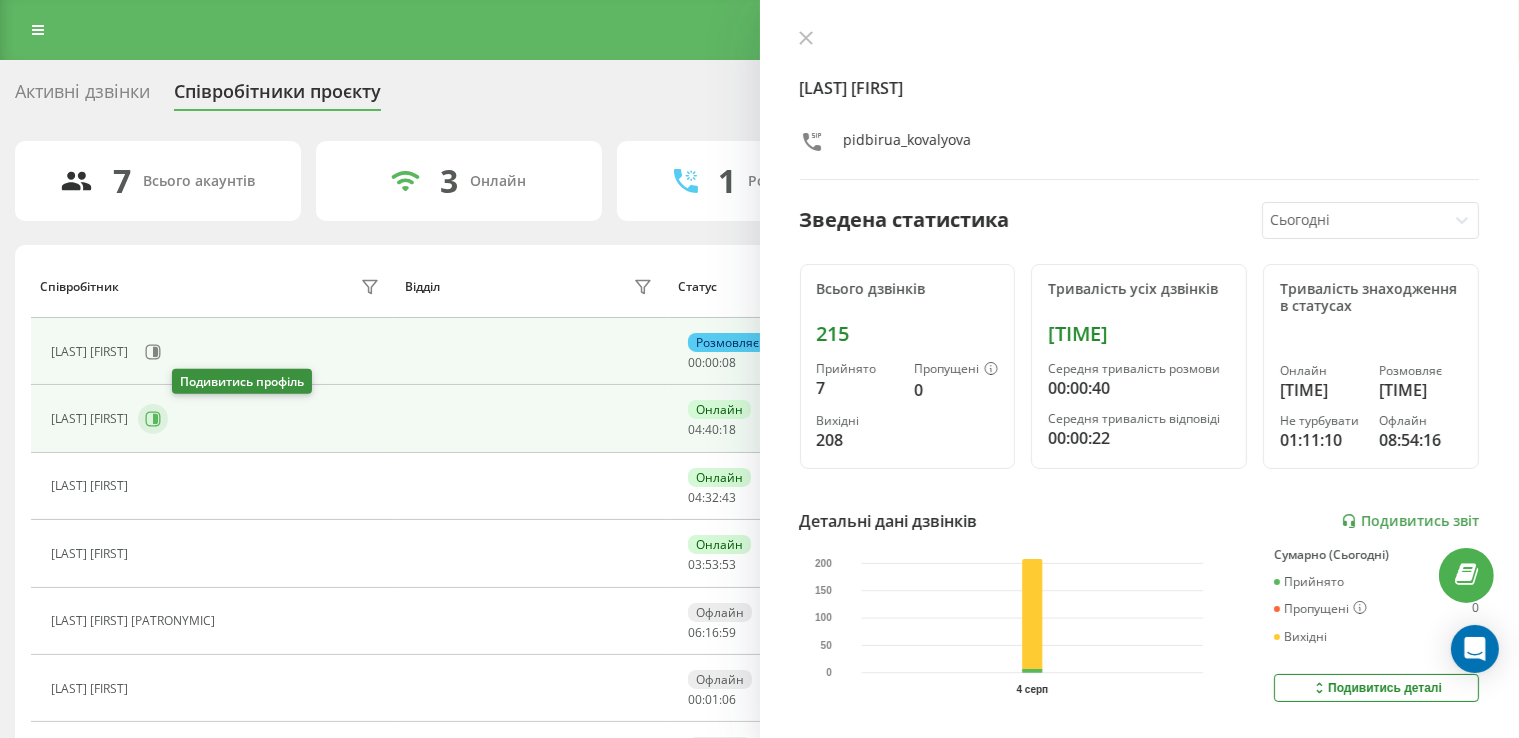 click 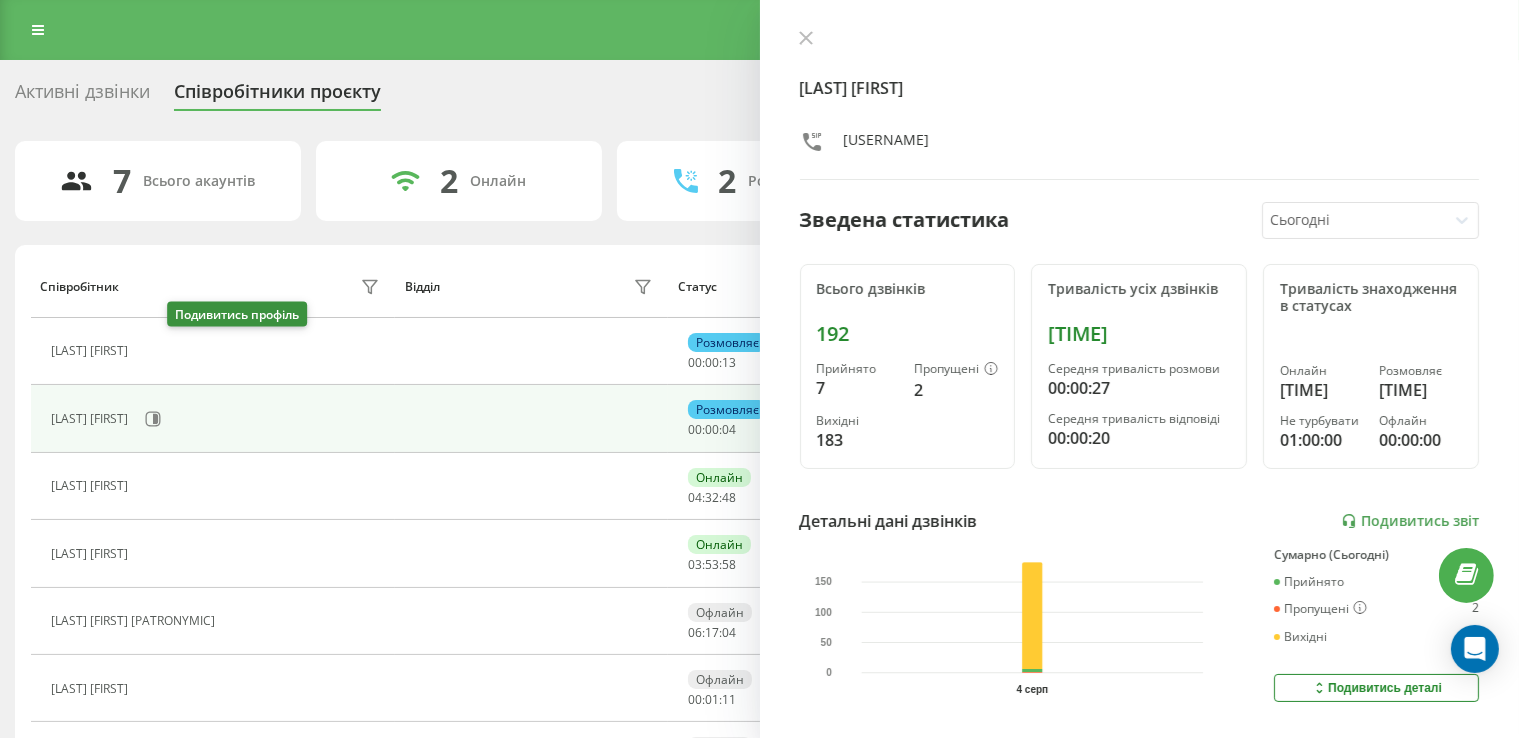 click 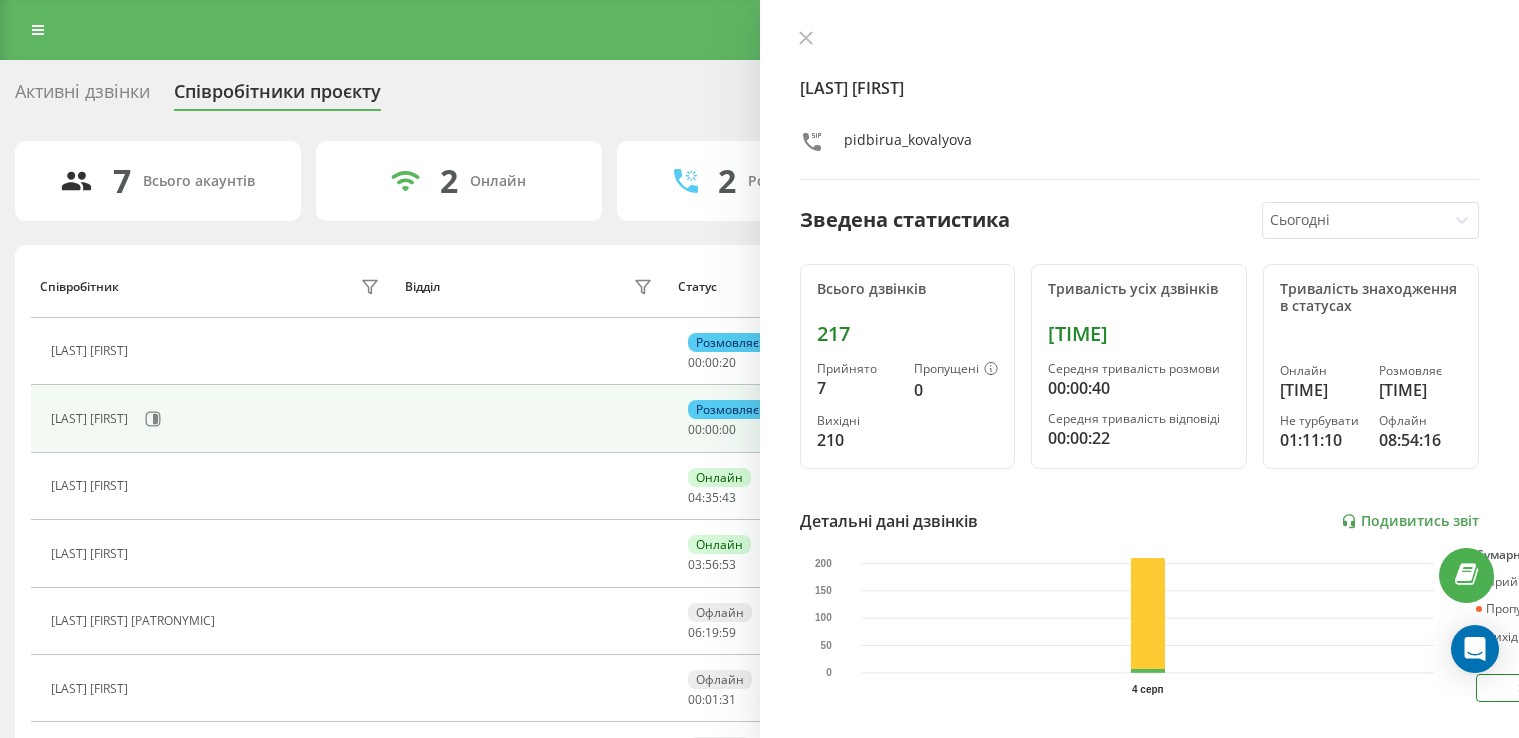 scroll, scrollTop: 0, scrollLeft: 0, axis: both 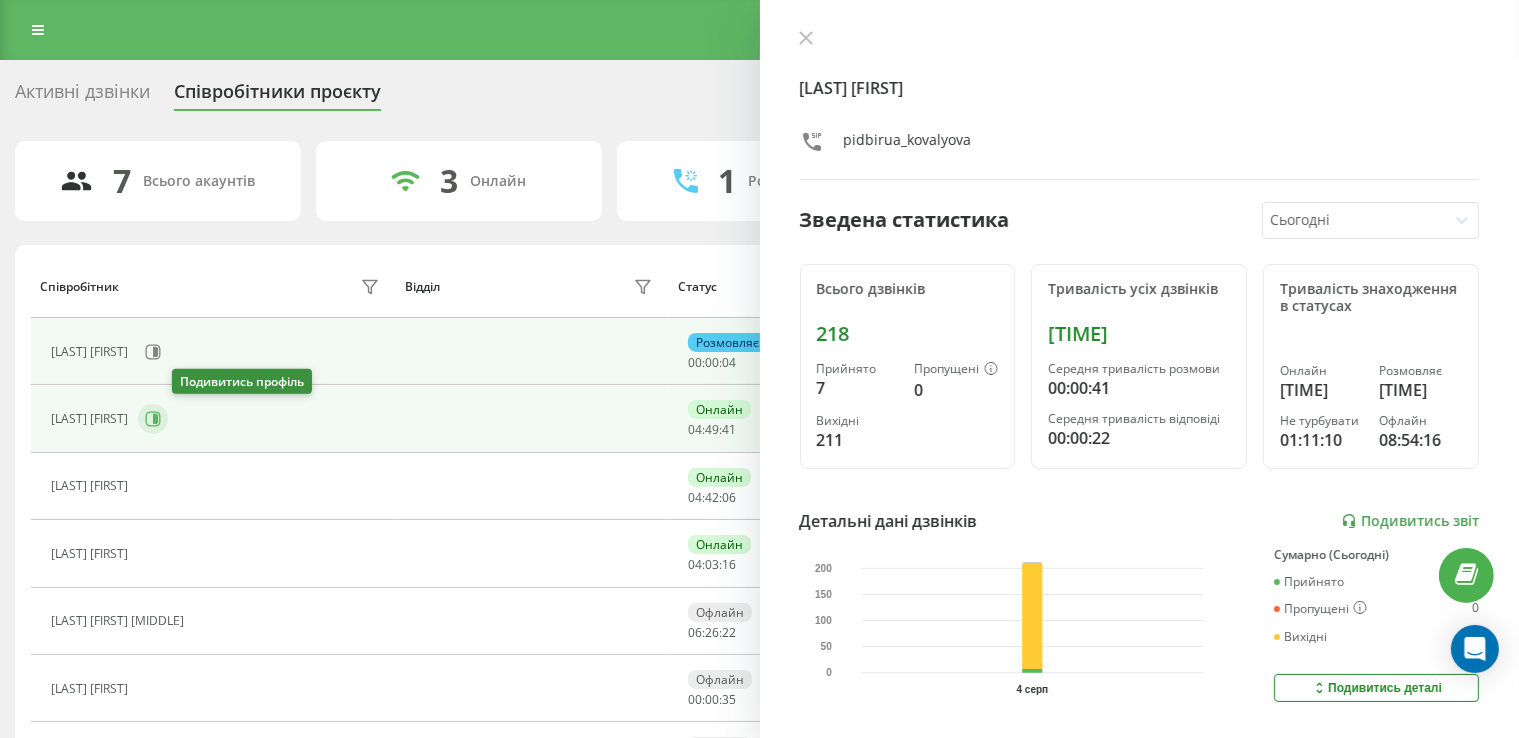 click 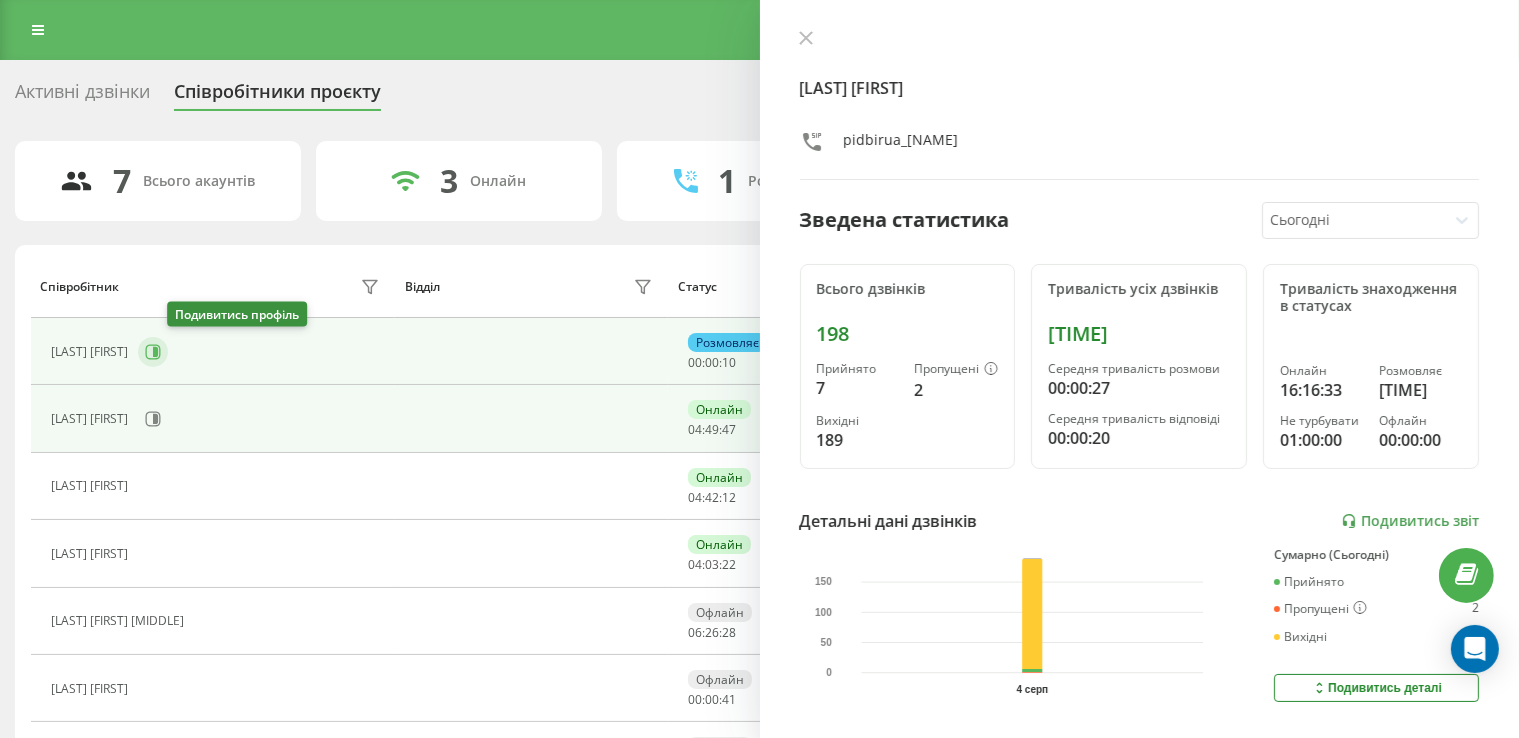 click 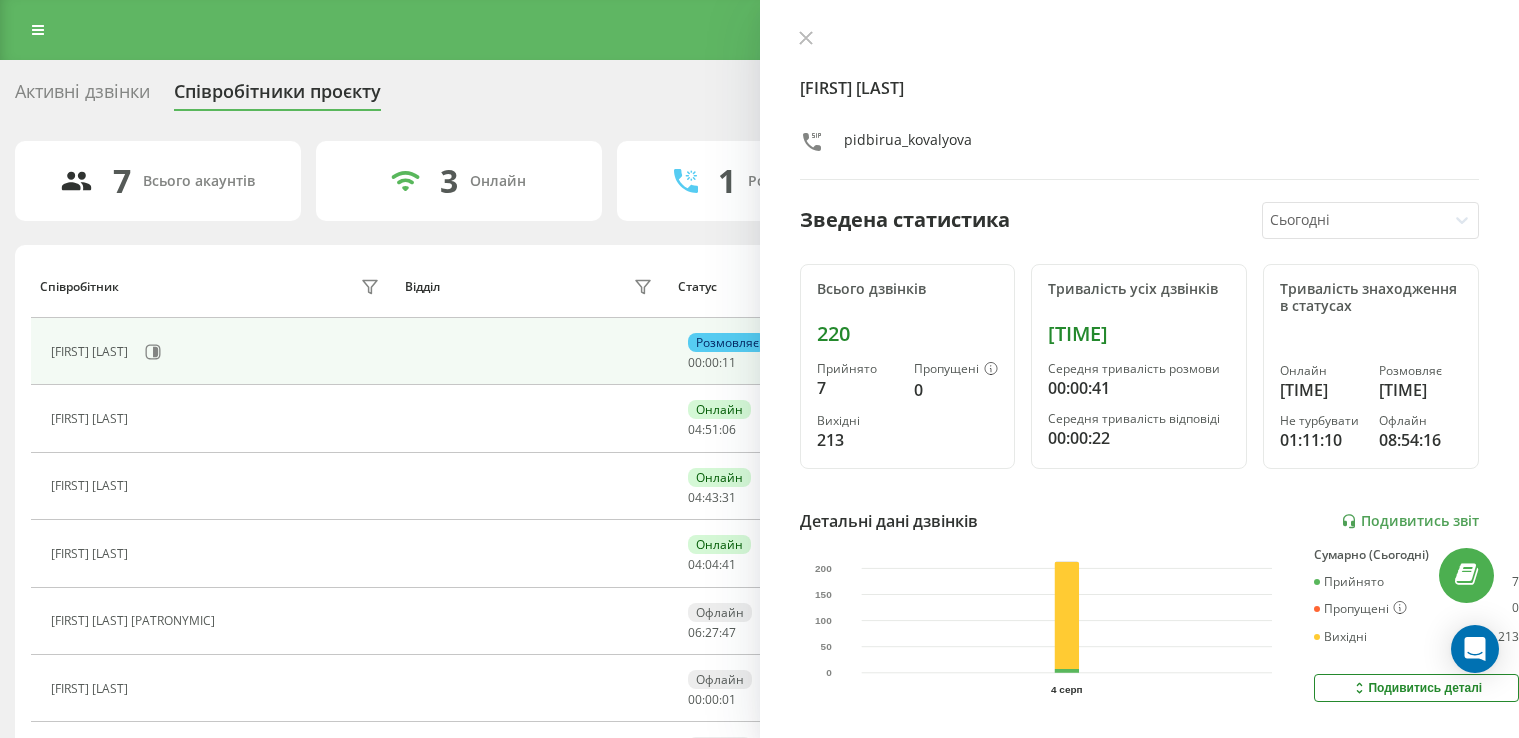 scroll, scrollTop: 0, scrollLeft: 0, axis: both 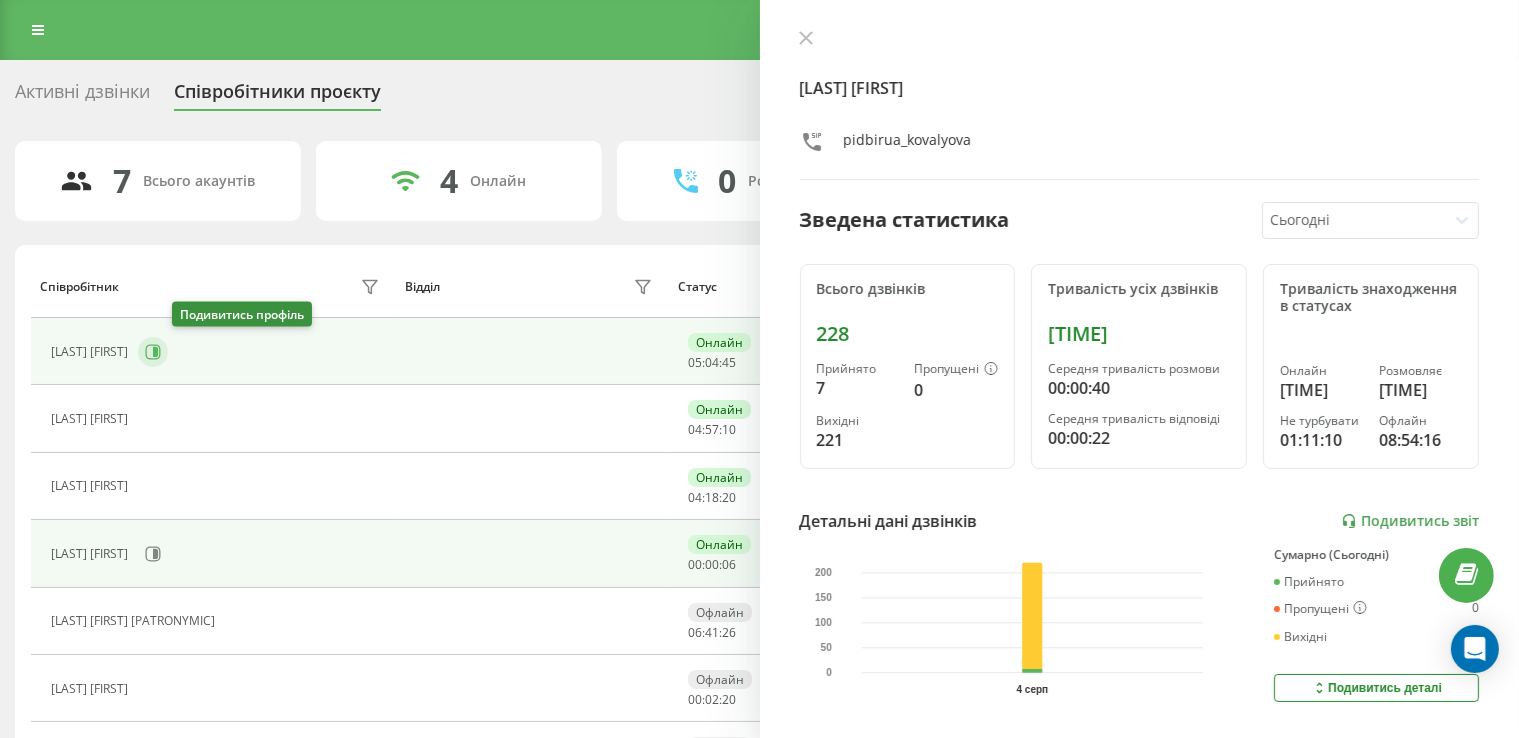 click 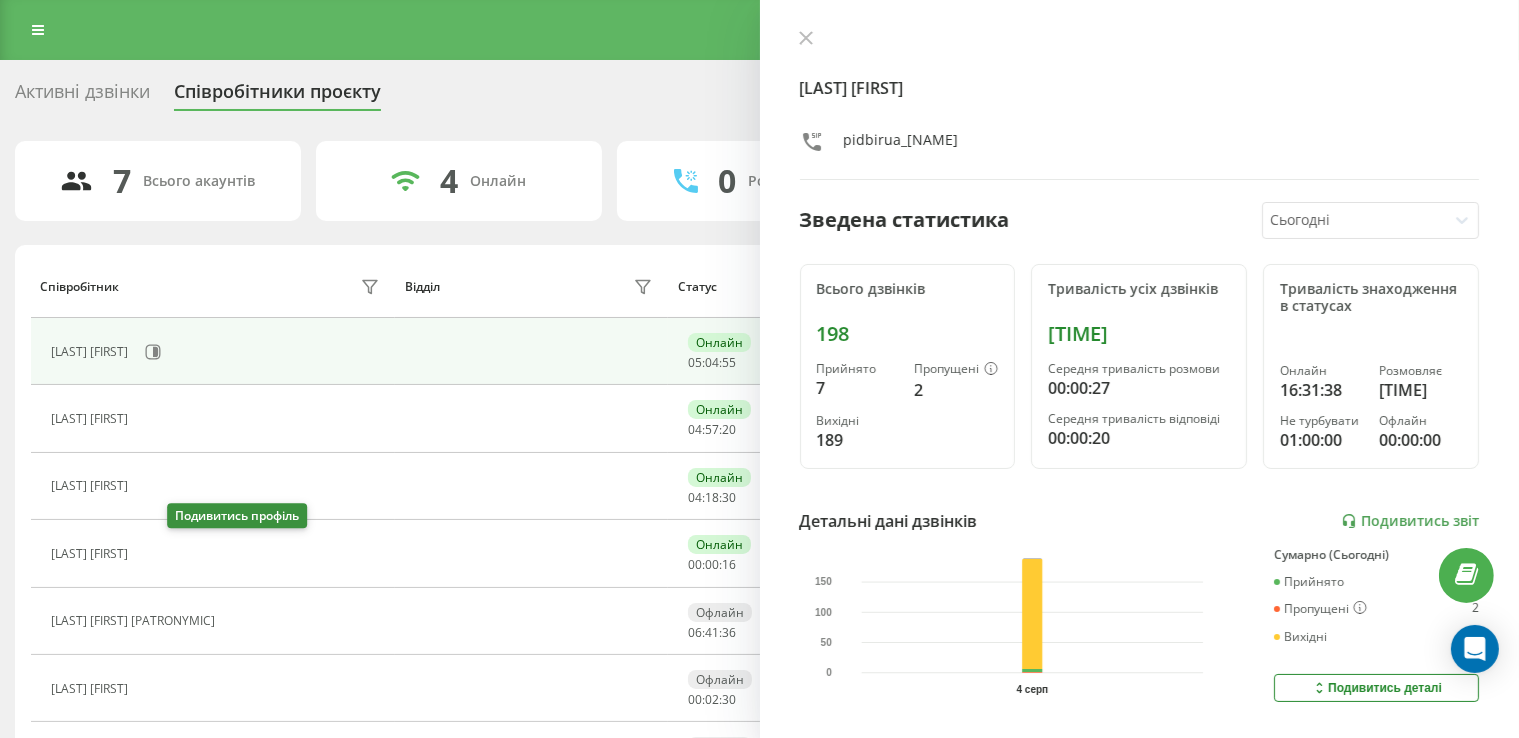 click 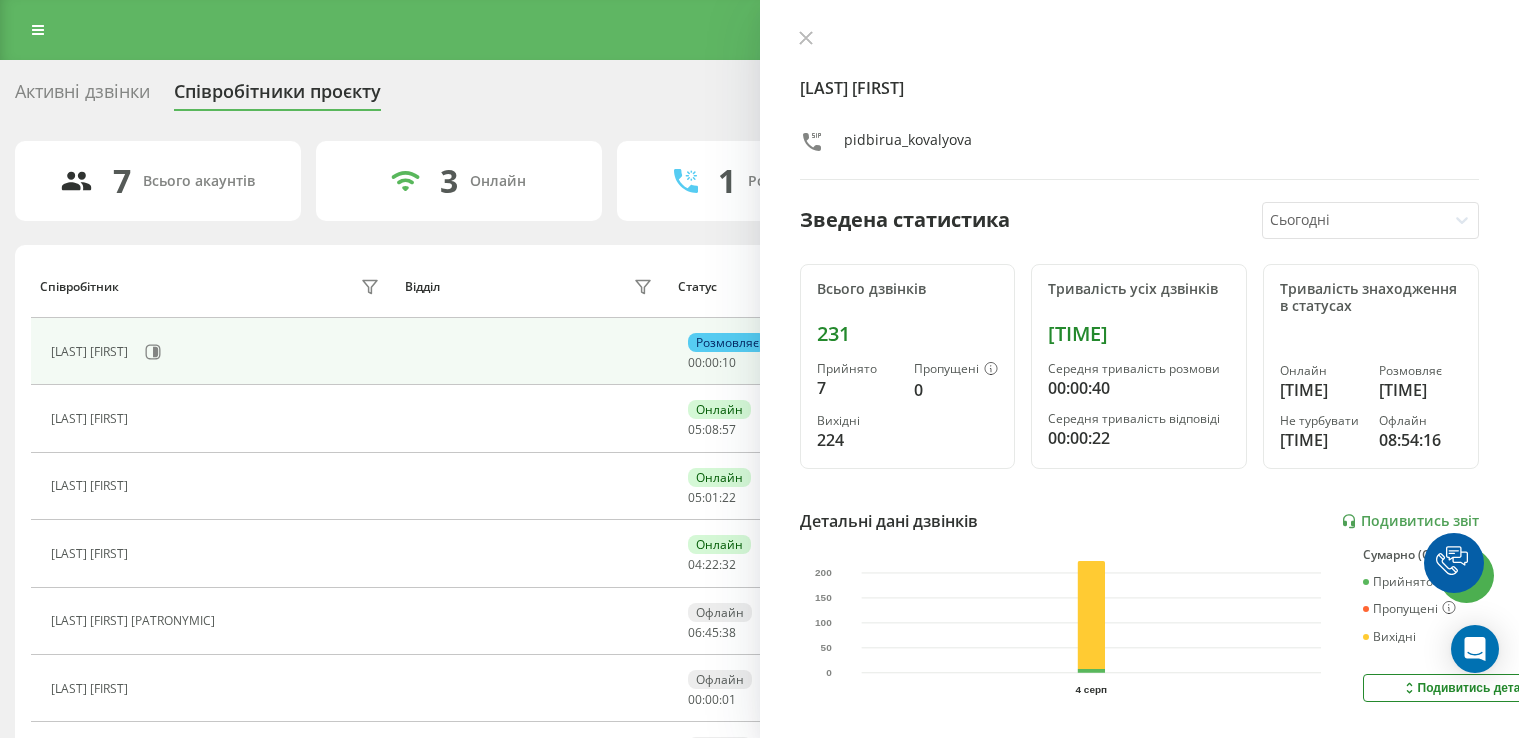 scroll, scrollTop: 0, scrollLeft: 0, axis: both 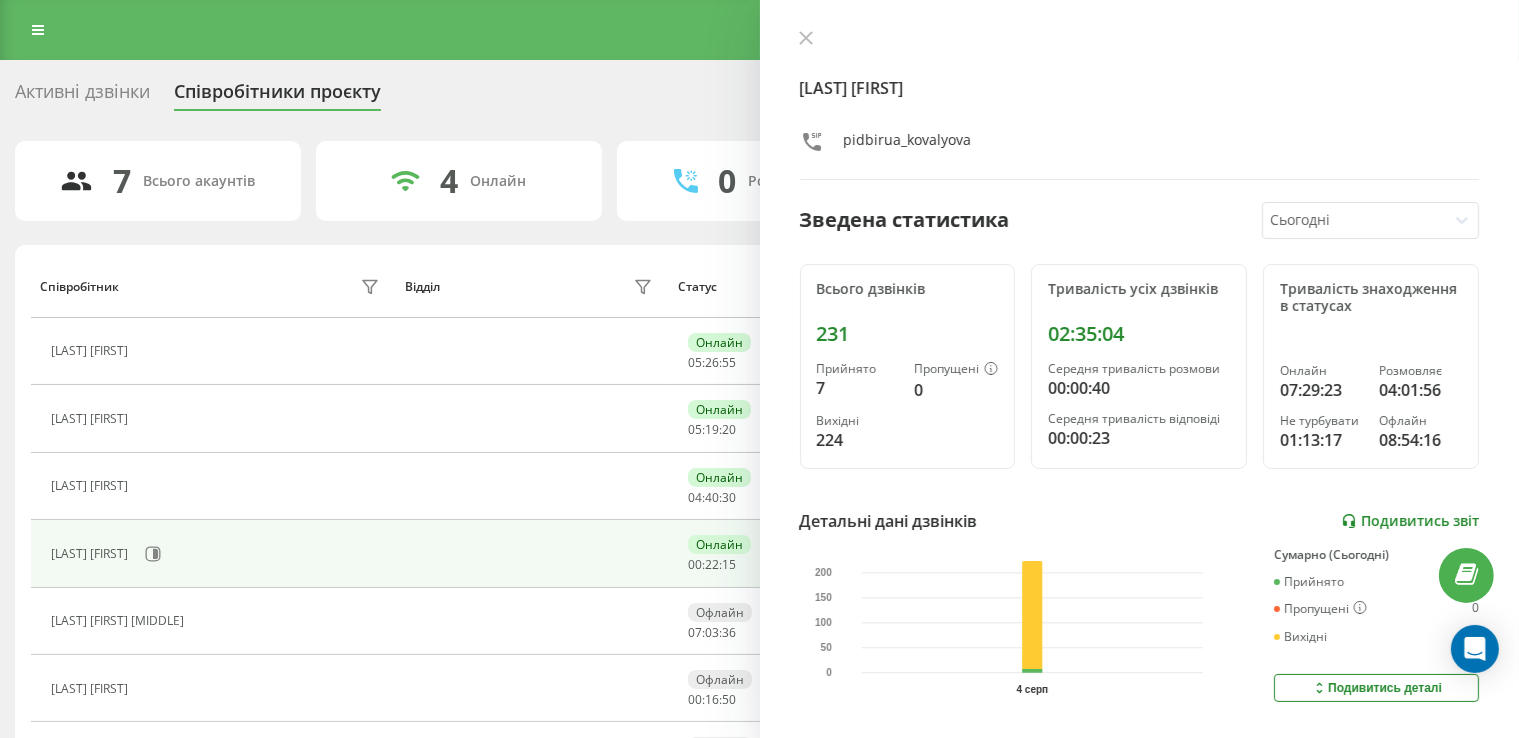click on "Подивитись звіт" at bounding box center [1410, 521] 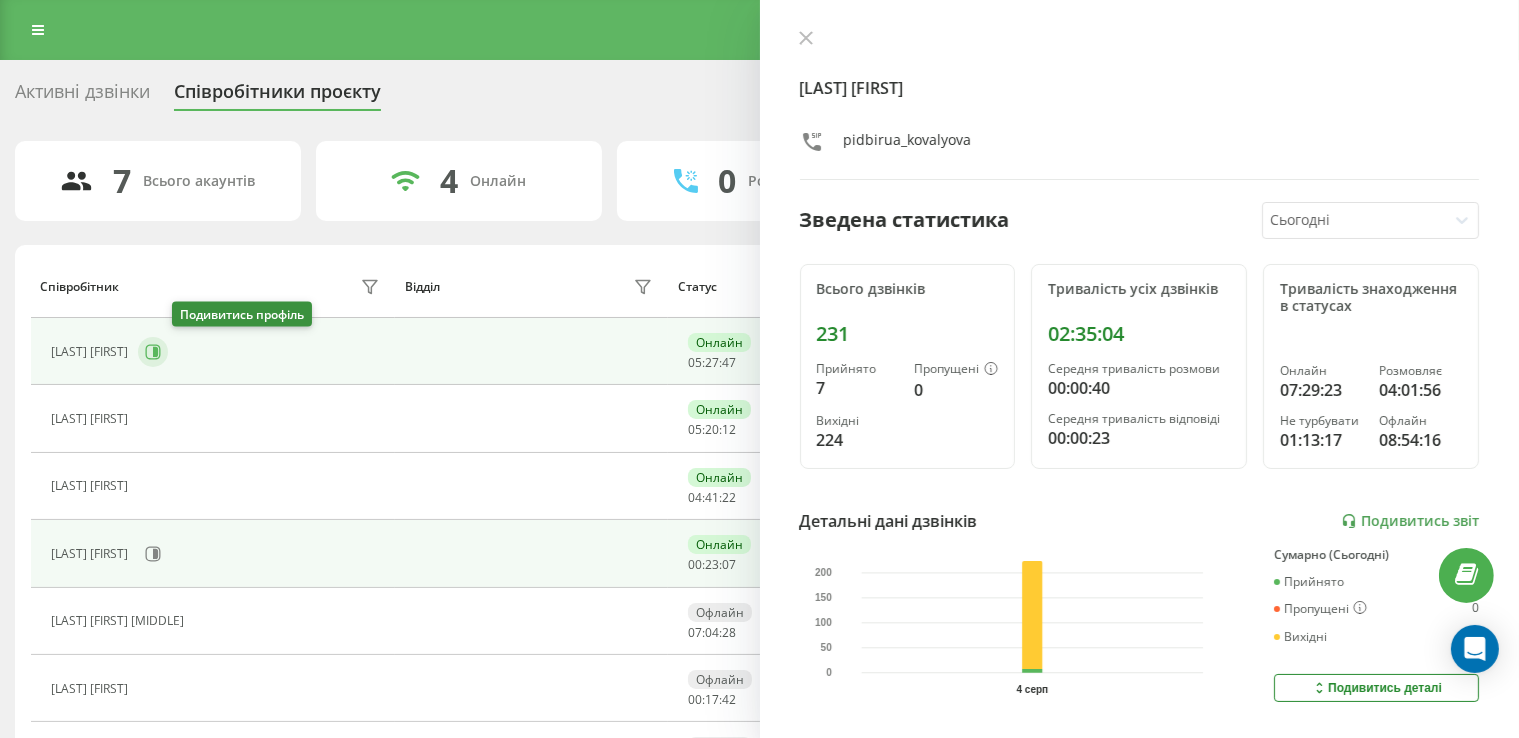 click 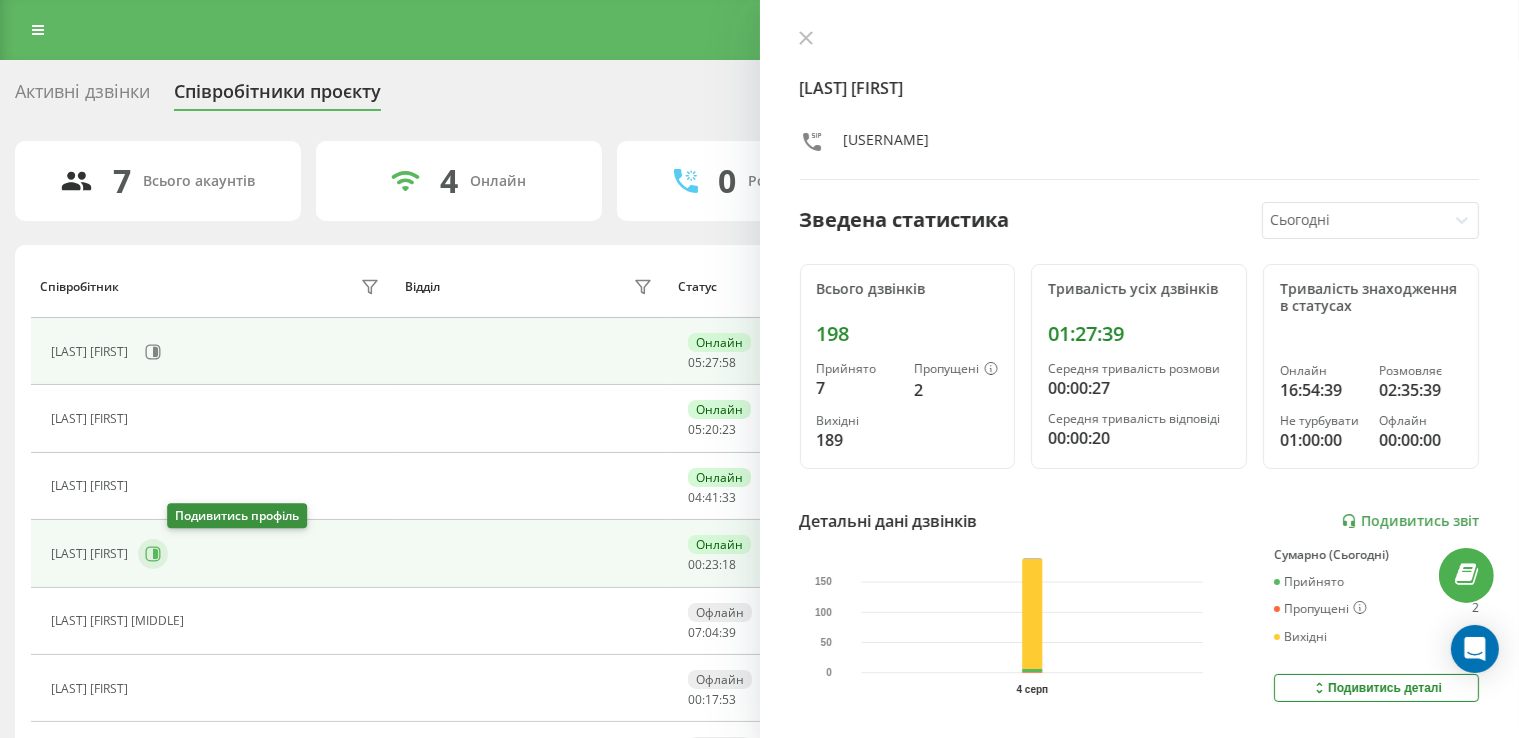 click 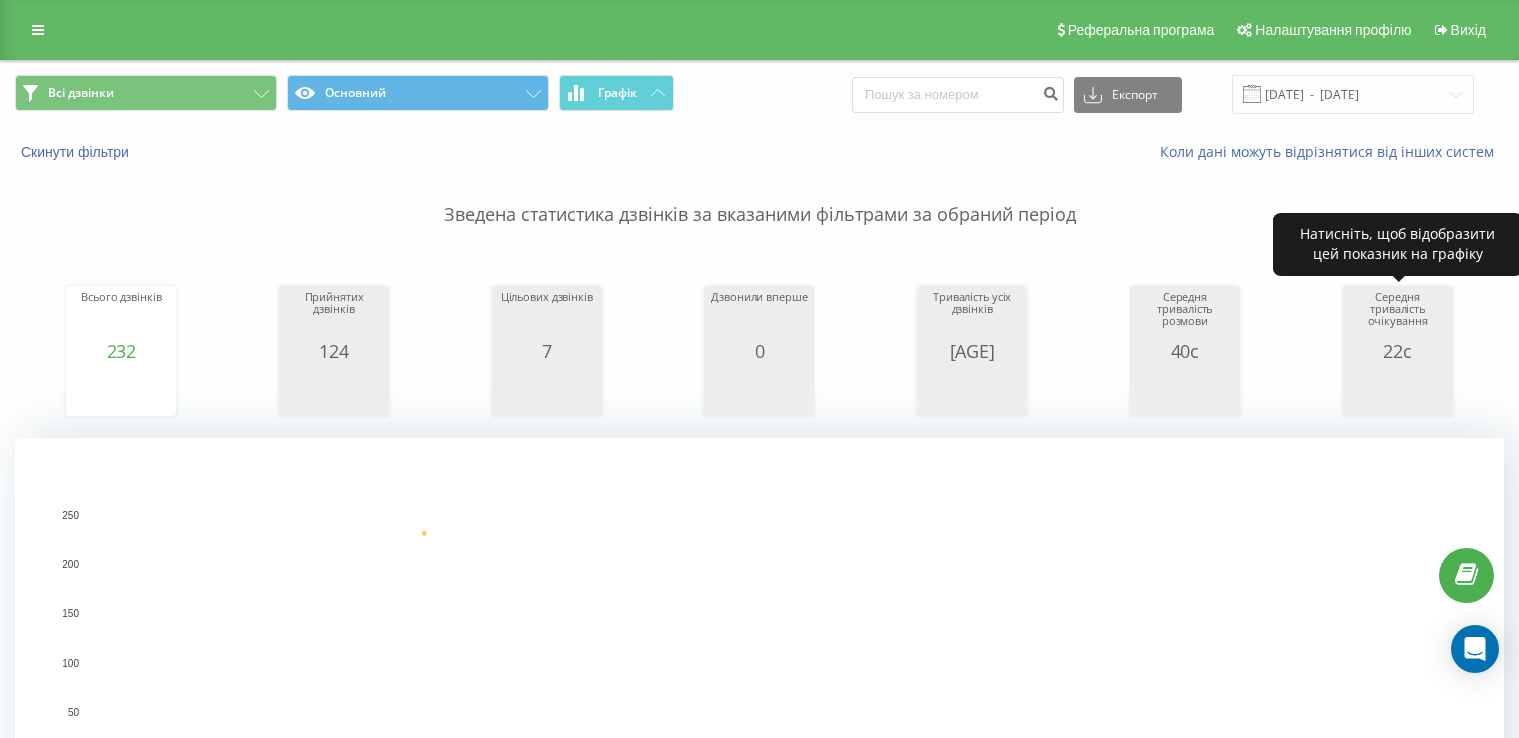 scroll, scrollTop: 0, scrollLeft: 0, axis: both 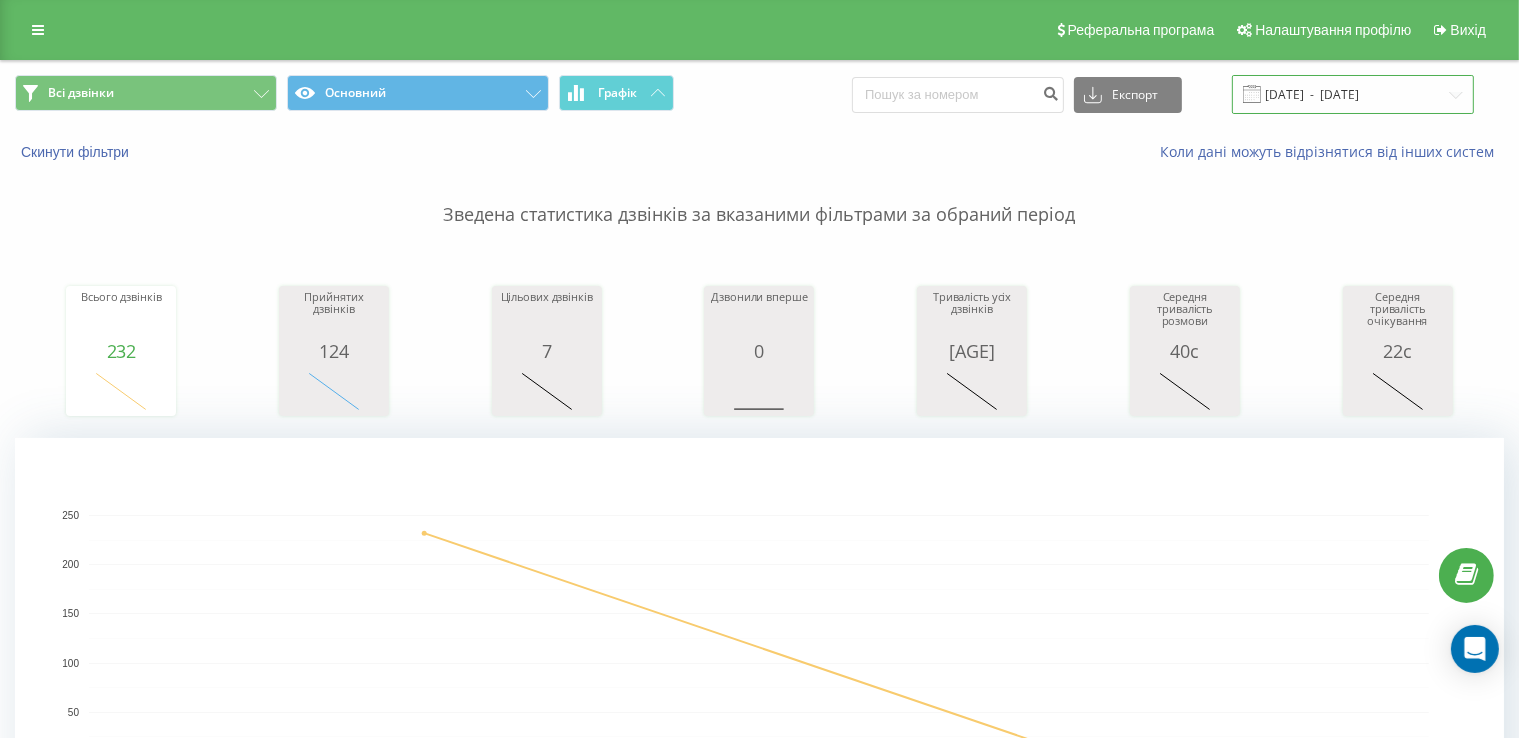 click on "[DATE]  -  [DATE]" at bounding box center (1353, 94) 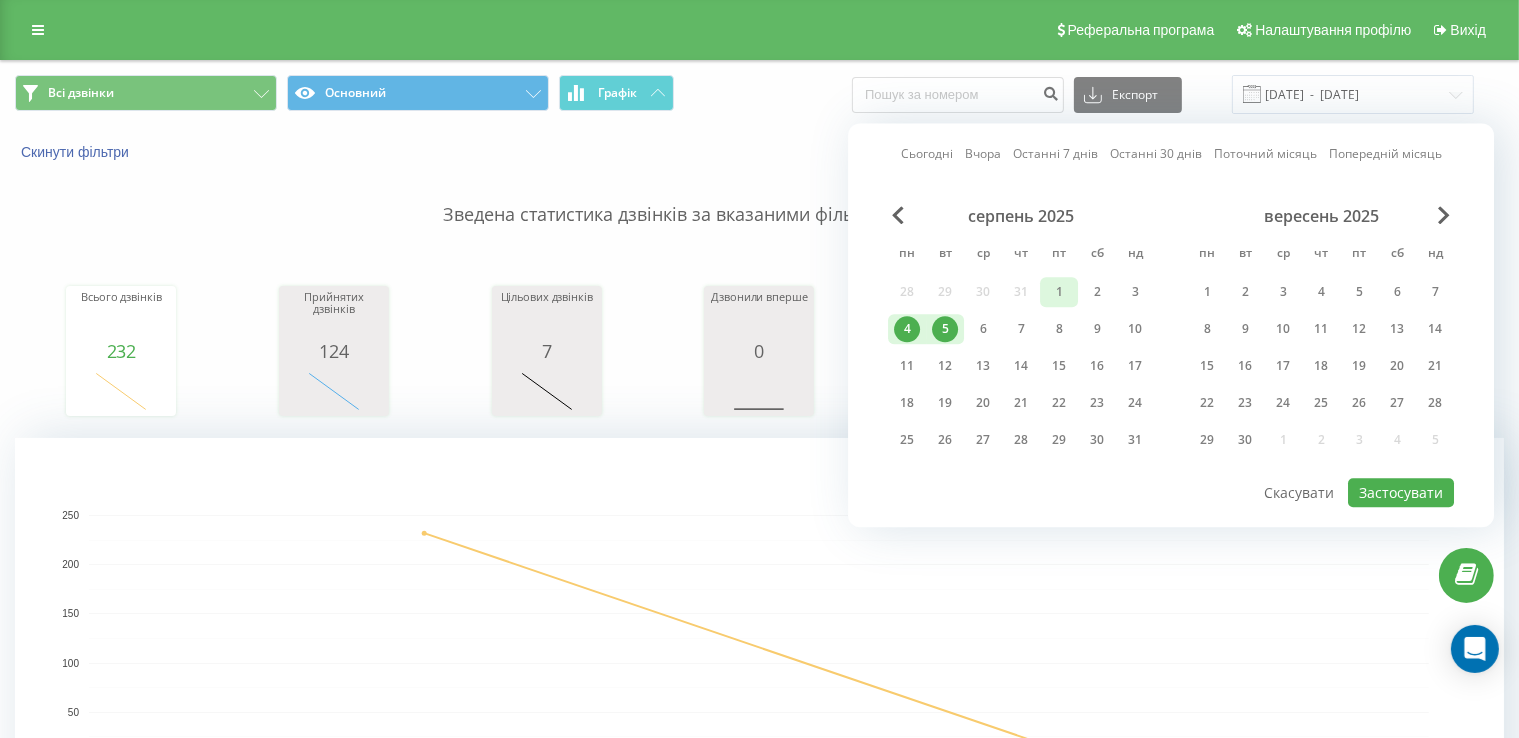 click on "1" at bounding box center (1059, 292) 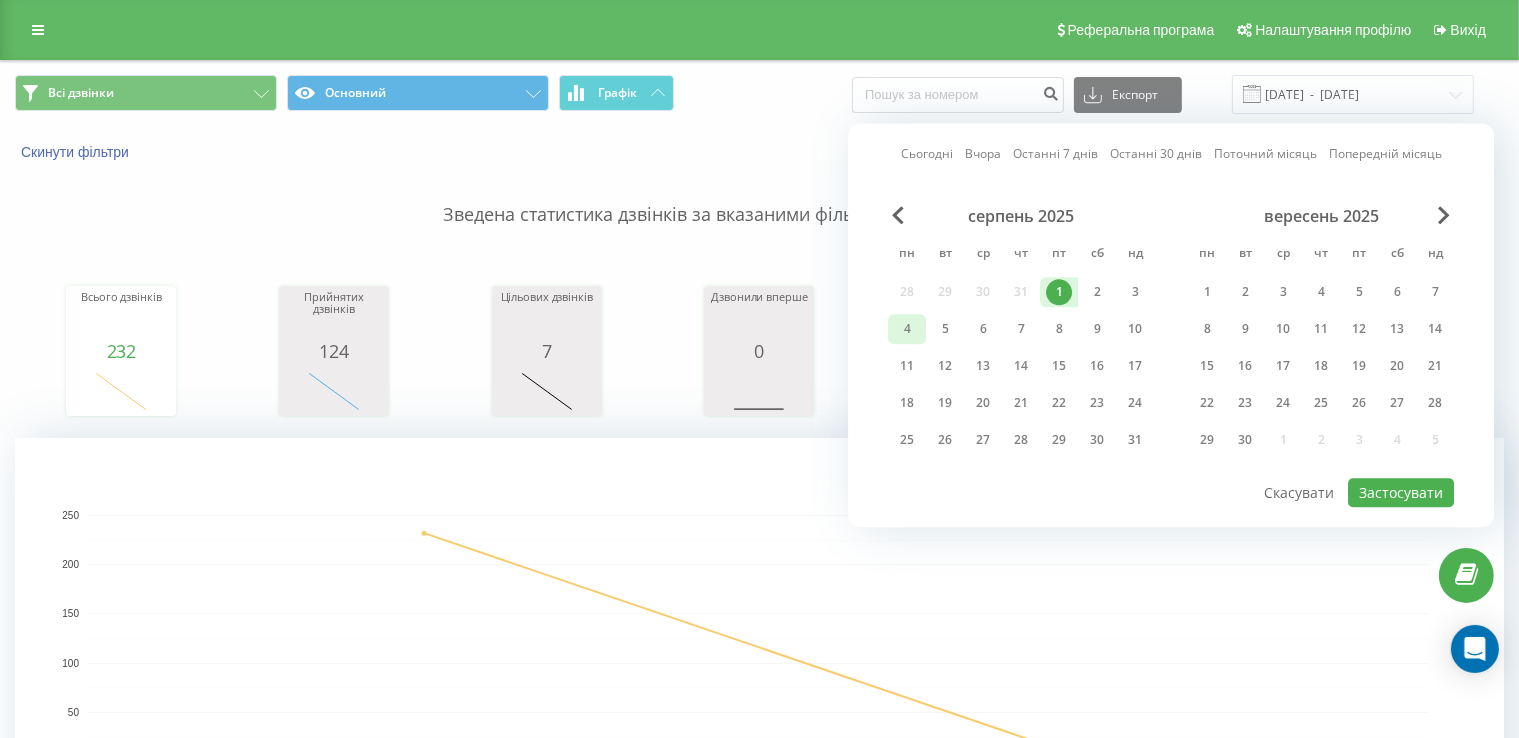 click on "4" at bounding box center (907, 329) 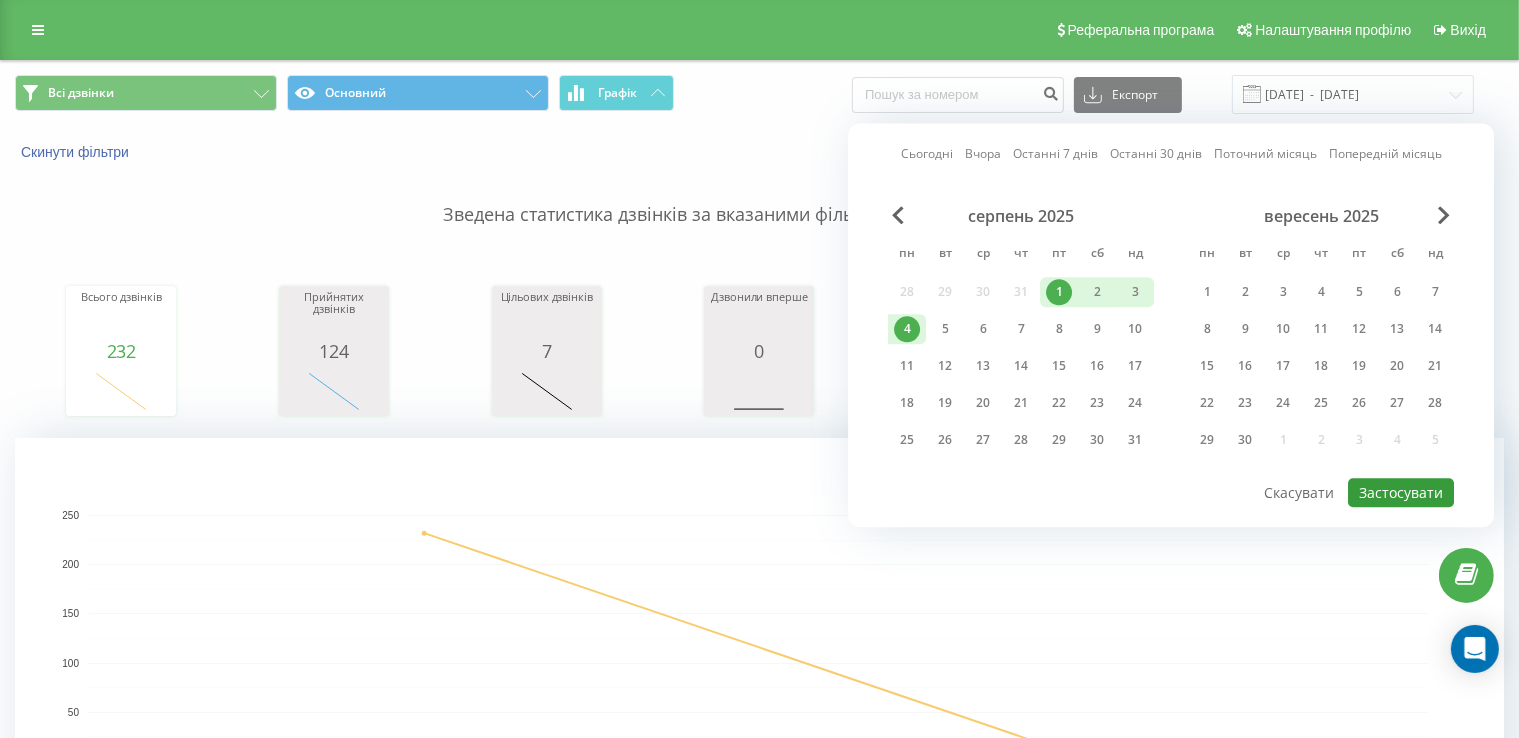 click on "Застосувати" at bounding box center [1401, 492] 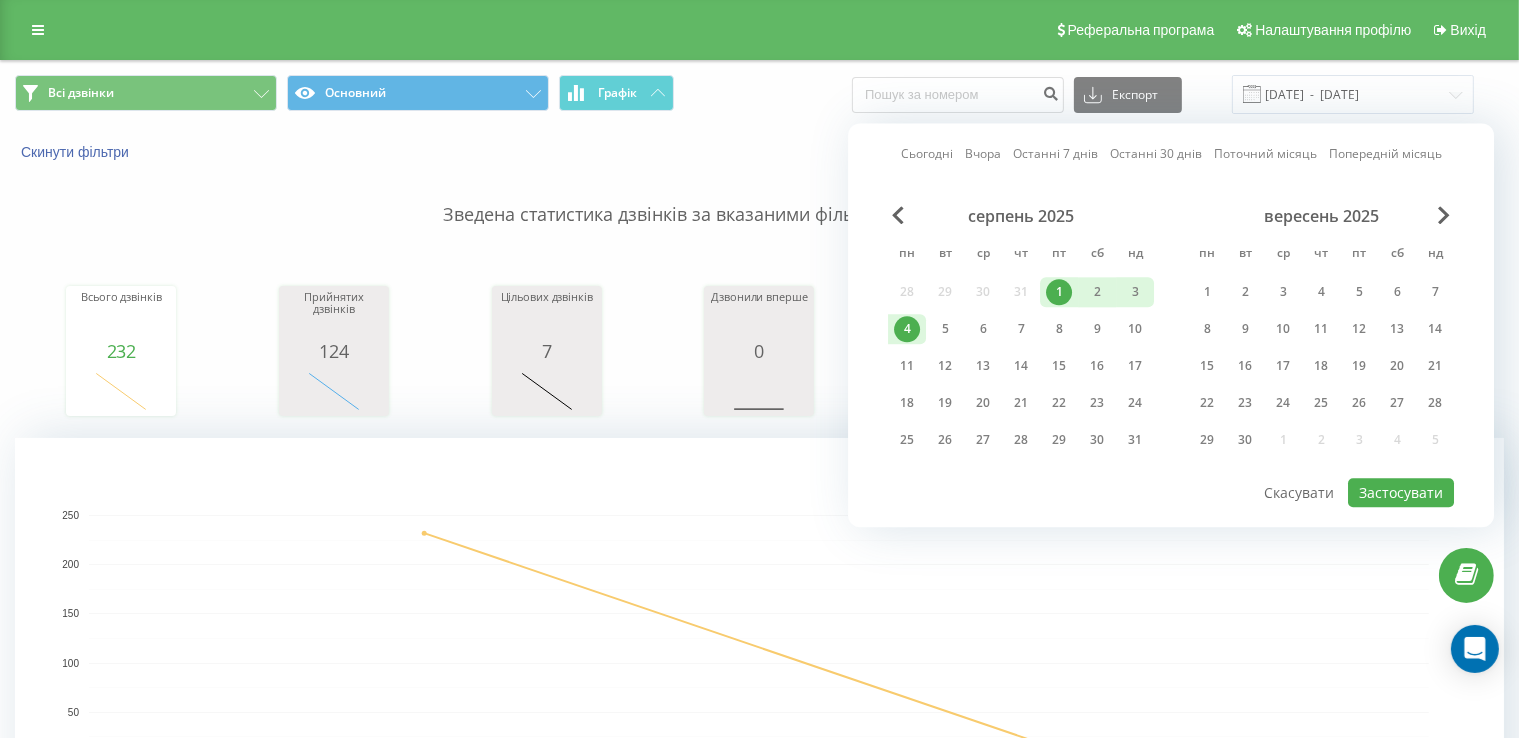 type on "01.08.2025  -  04.08.2025" 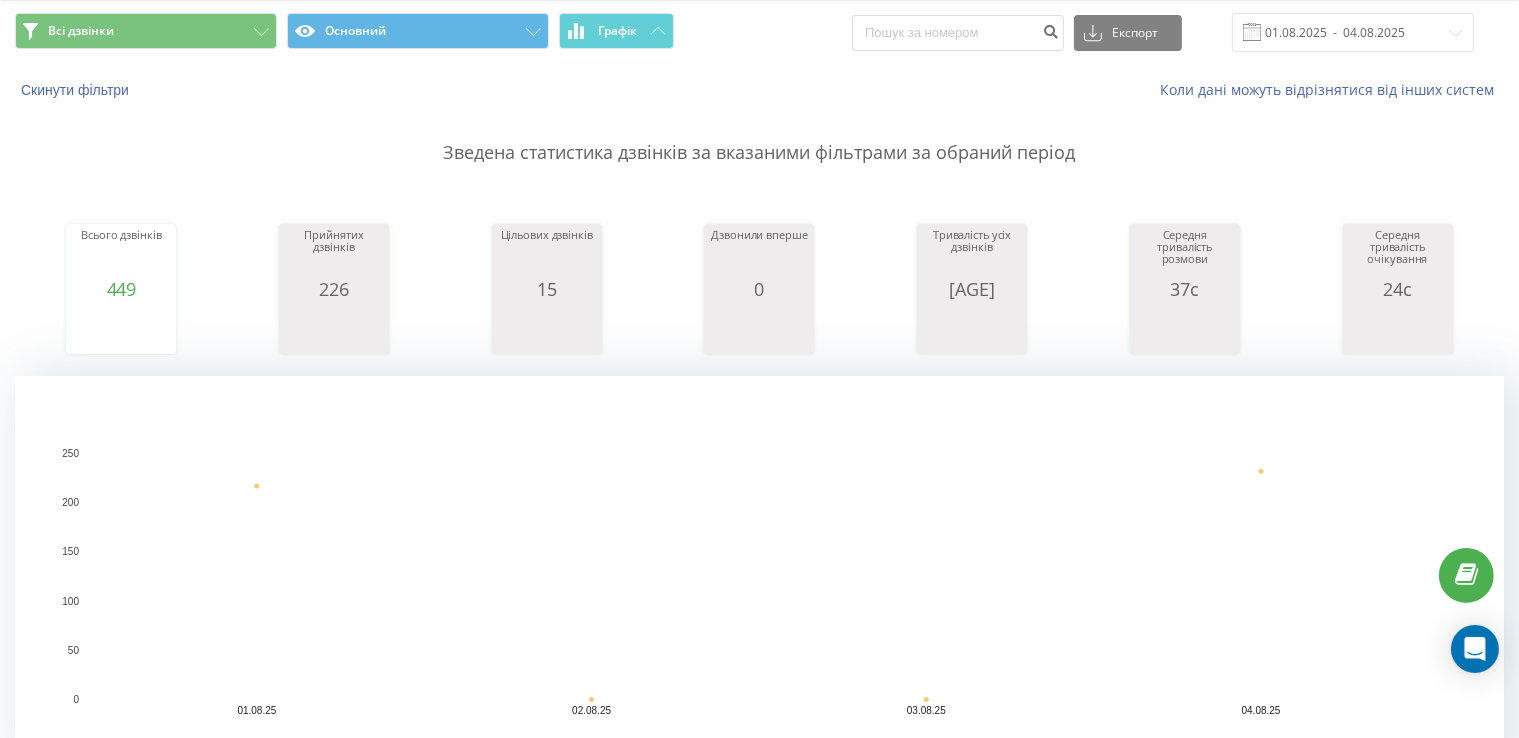 scroll, scrollTop: 100, scrollLeft: 0, axis: vertical 